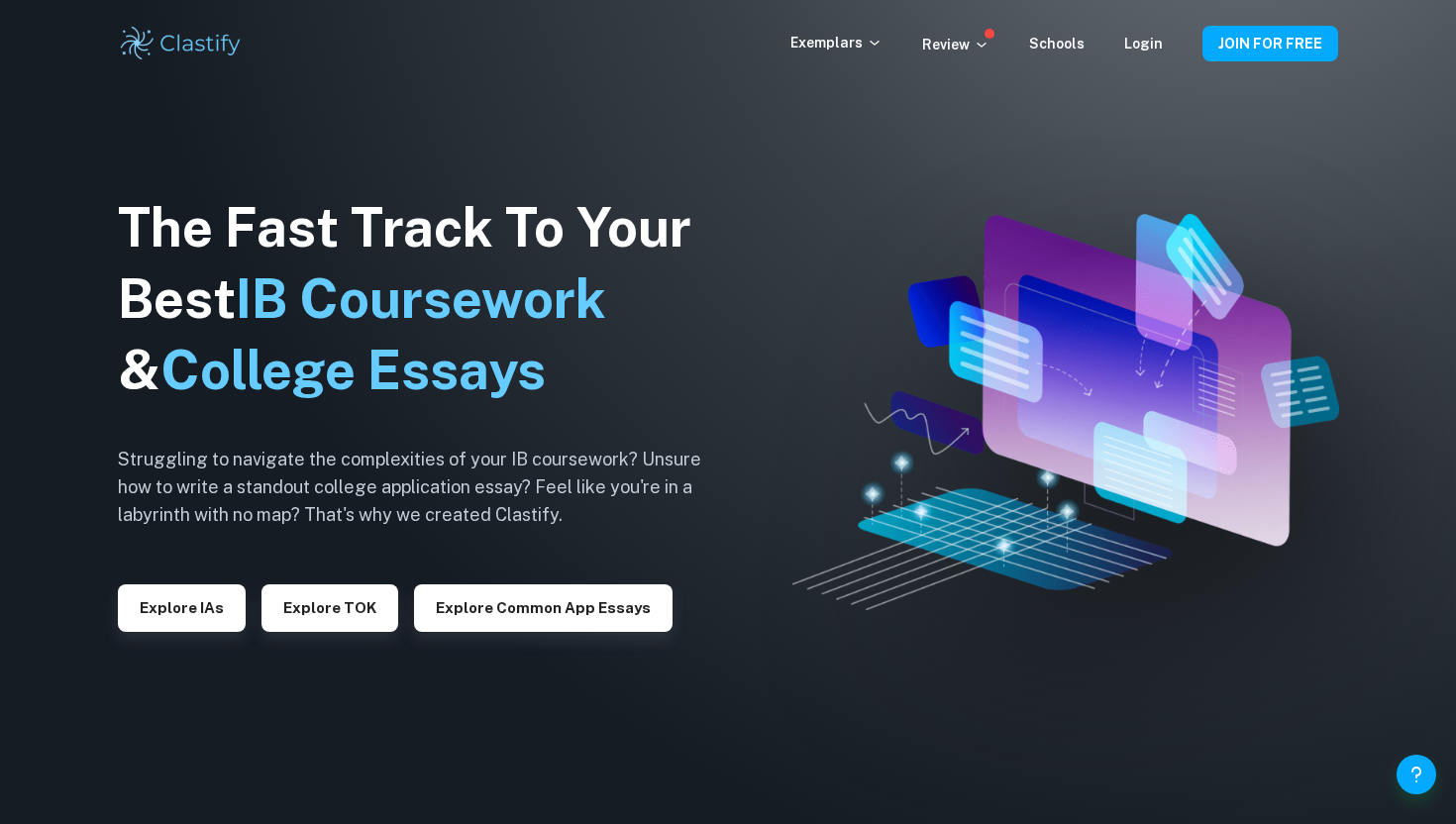 scroll, scrollTop: 0, scrollLeft: 0, axis: both 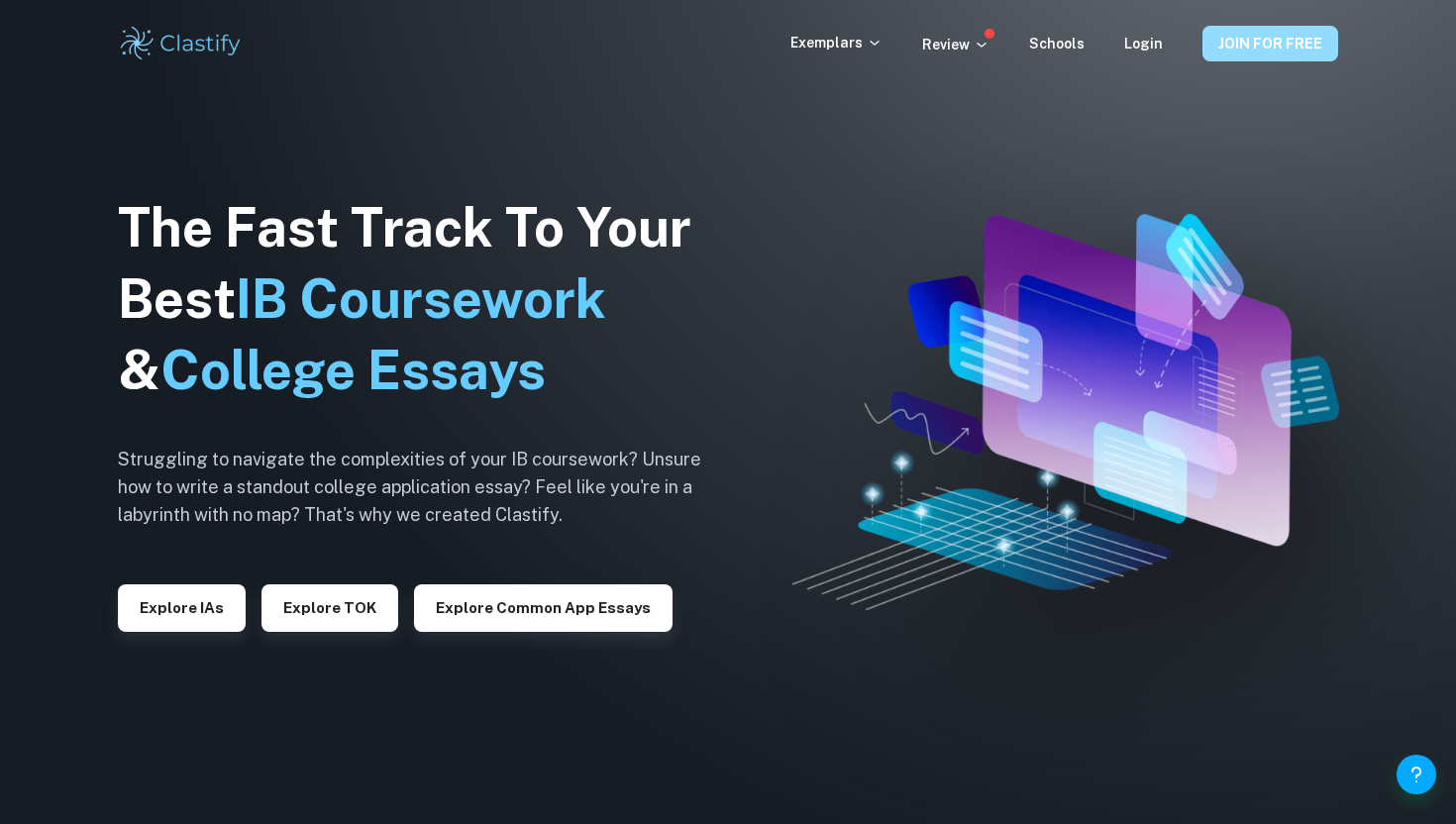 click on "JOIN FOR FREE" at bounding box center [1270, 44] 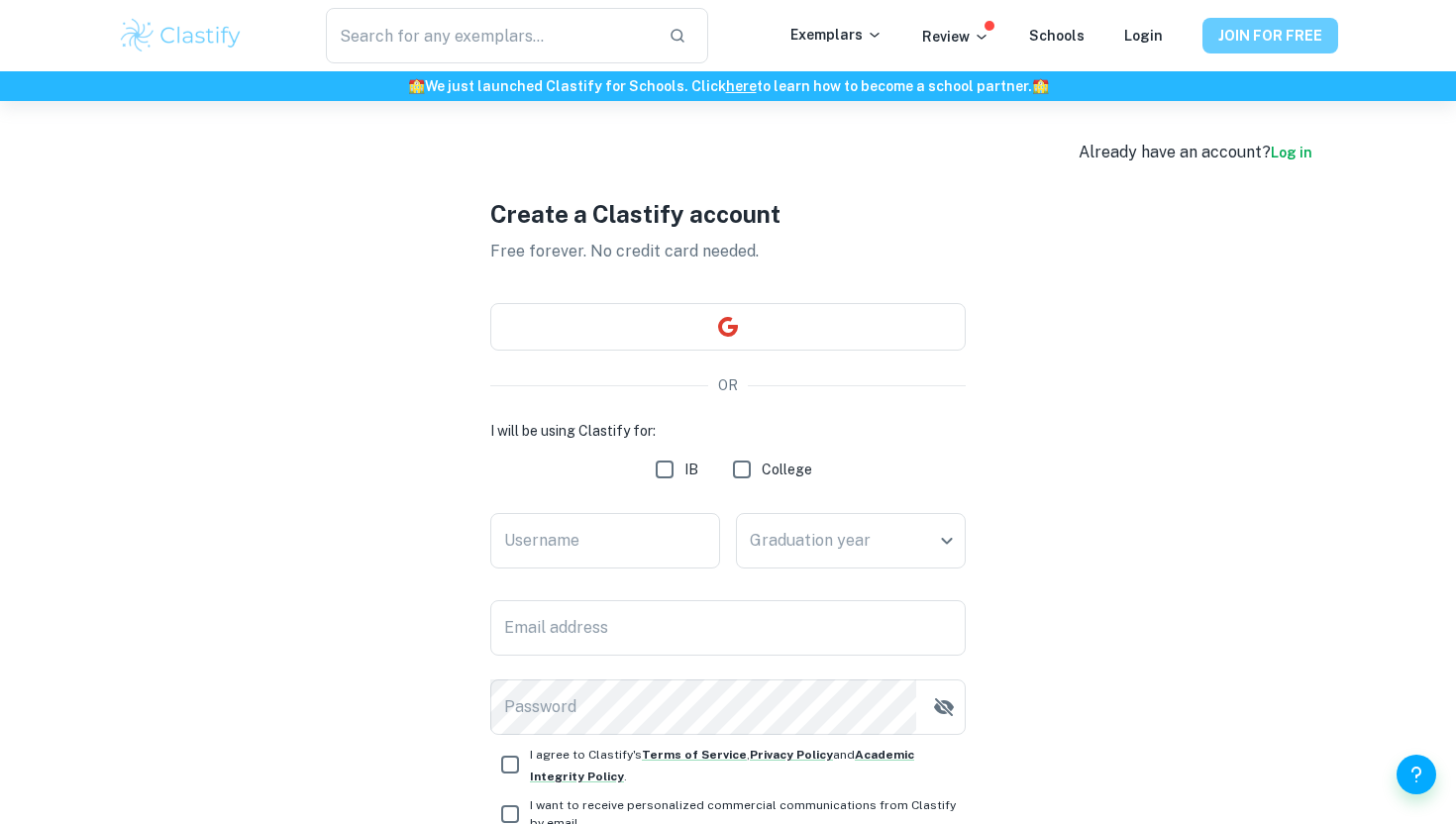 click on "JOIN FOR FREE" at bounding box center (1270, 36) 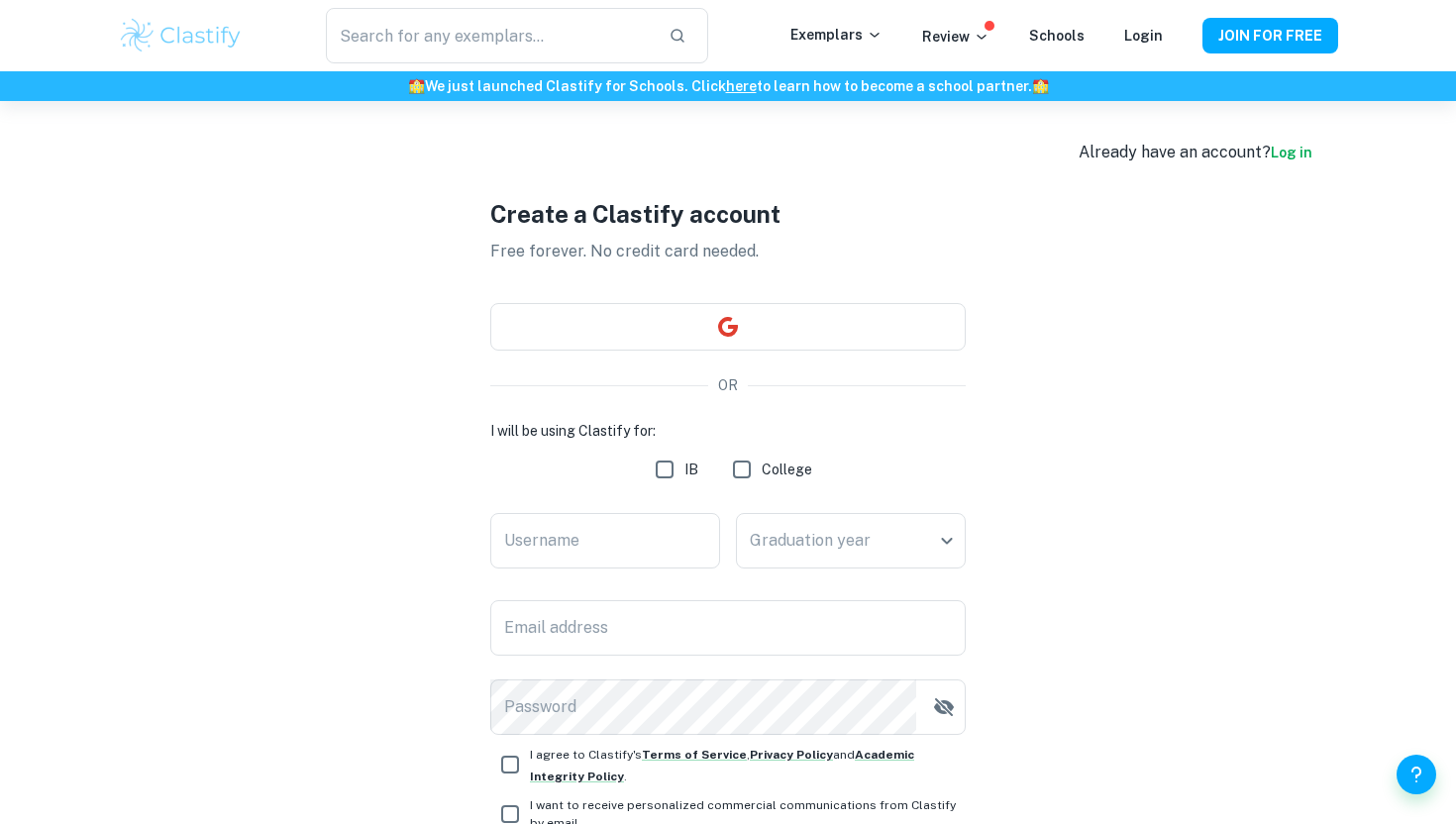scroll, scrollTop: 160, scrollLeft: 0, axis: vertical 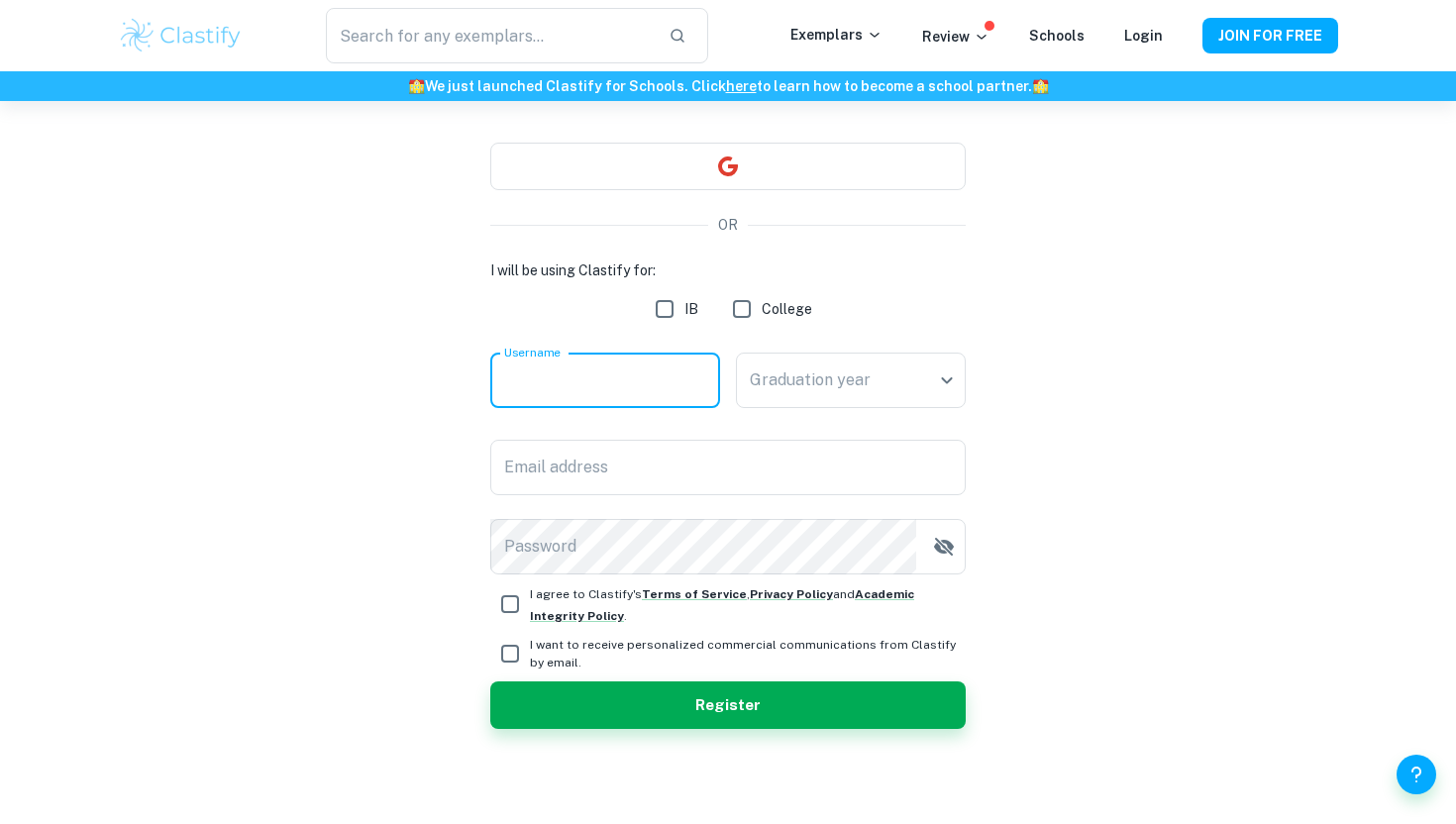 click on "Username" at bounding box center [605, 380] 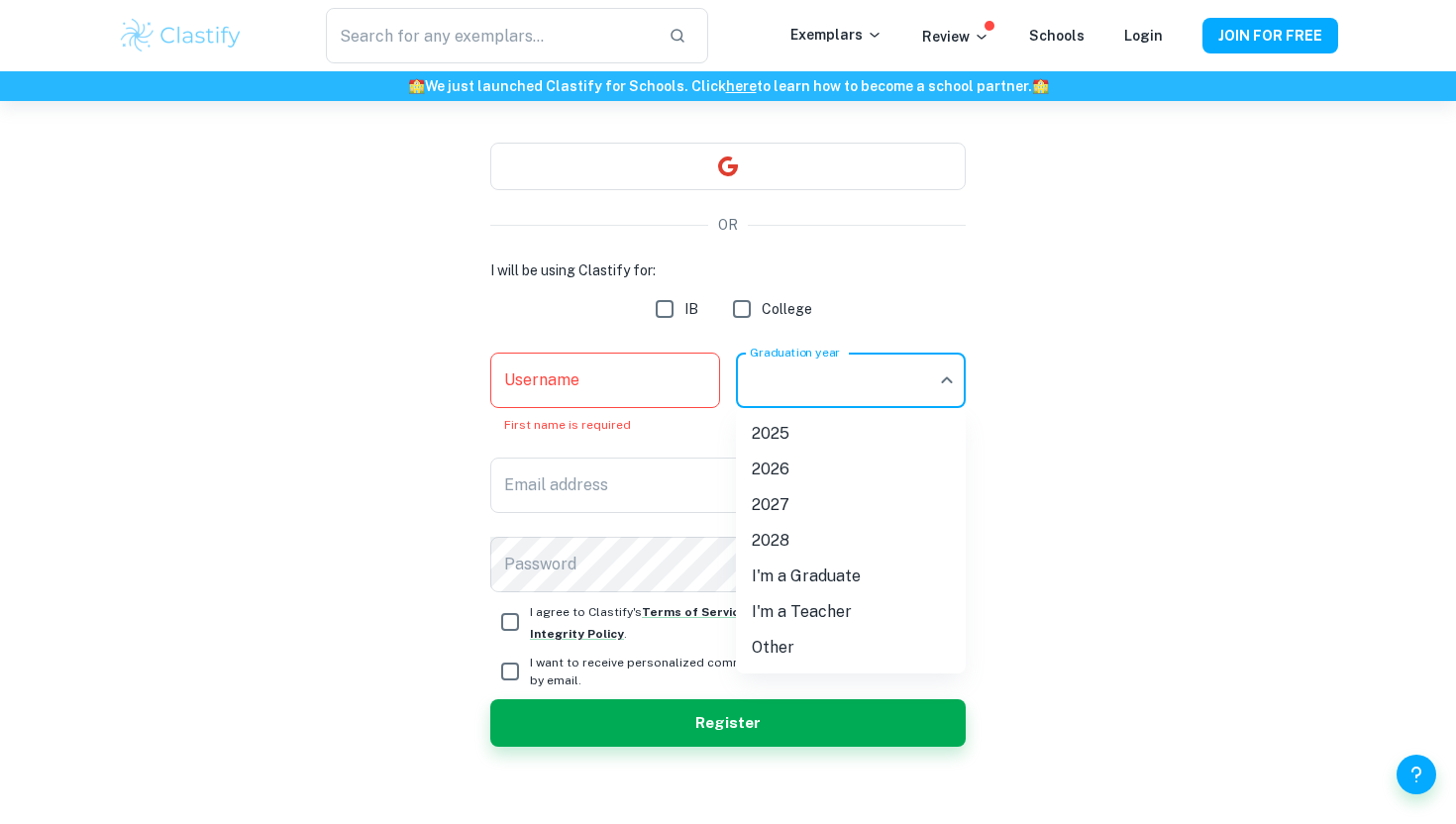 click on "We value your privacy We use cookies to enhance your browsing experience, serve personalised ads or content, and analyse our traffic. By clicking "Accept All", you consent to our use of cookies.   Cookie Policy Customise   Reject All   Accept All   Customise Consent Preferences   We use cookies to help you navigate efficiently and perform certain functions. You will find detailed information about all cookies under each consent category below. The cookies that are categorised as "Necessary" are stored on your browser as they are essential for enabling the basic functionalities of the site. ...  Show more For more information on how Google's third-party cookies operate and handle your data, see:   Google Privacy Policy Necessary Always Active Necessary cookies are required to enable the basic features of this site, such as providing secure log-in or adjusting your consent preferences. These cookies do not store any personally identifiable data. Functional Analytics Performance Advertisement Uncategorised" at bounding box center [728, 353] 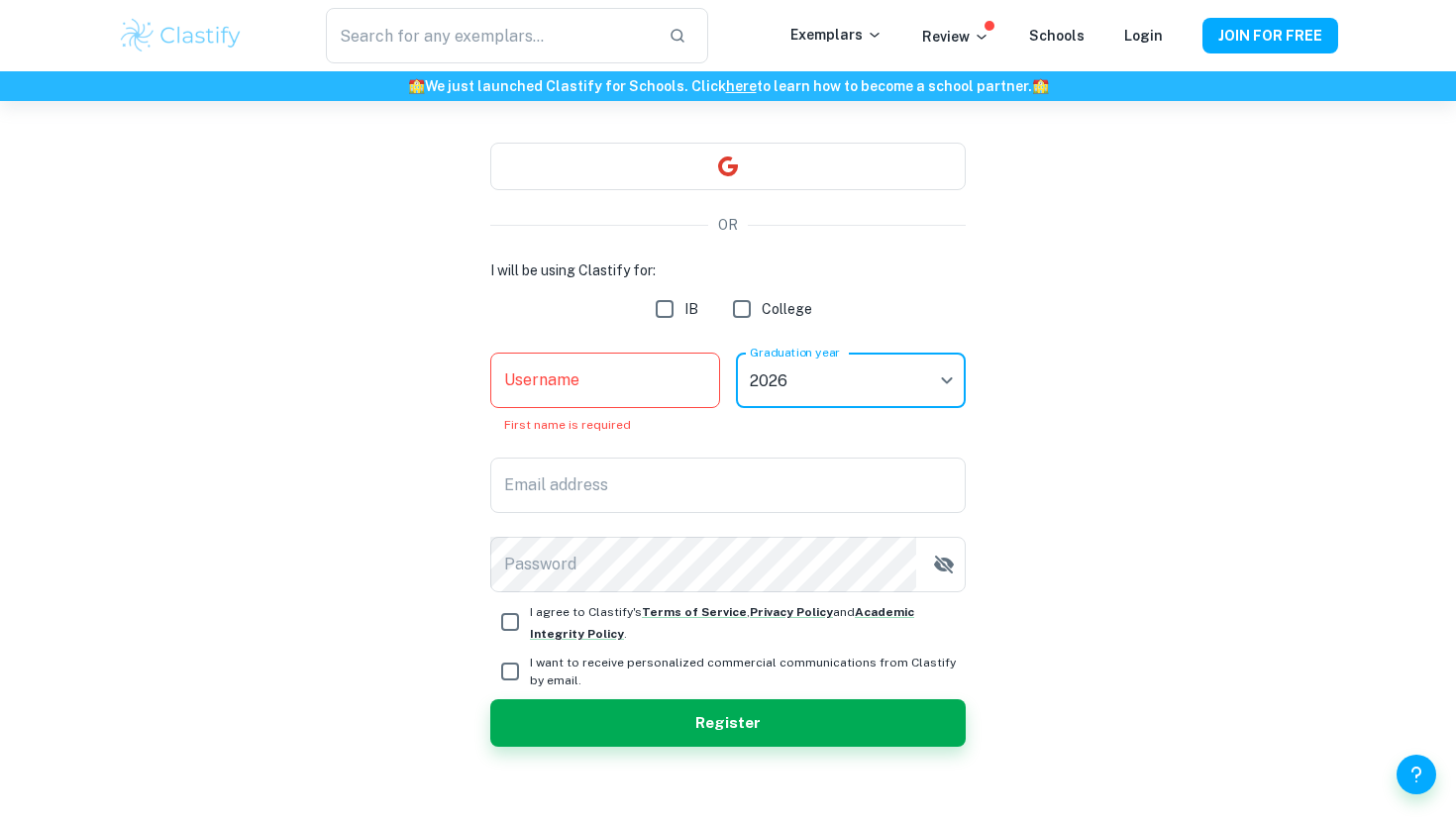 click on "Username" at bounding box center [605, 380] 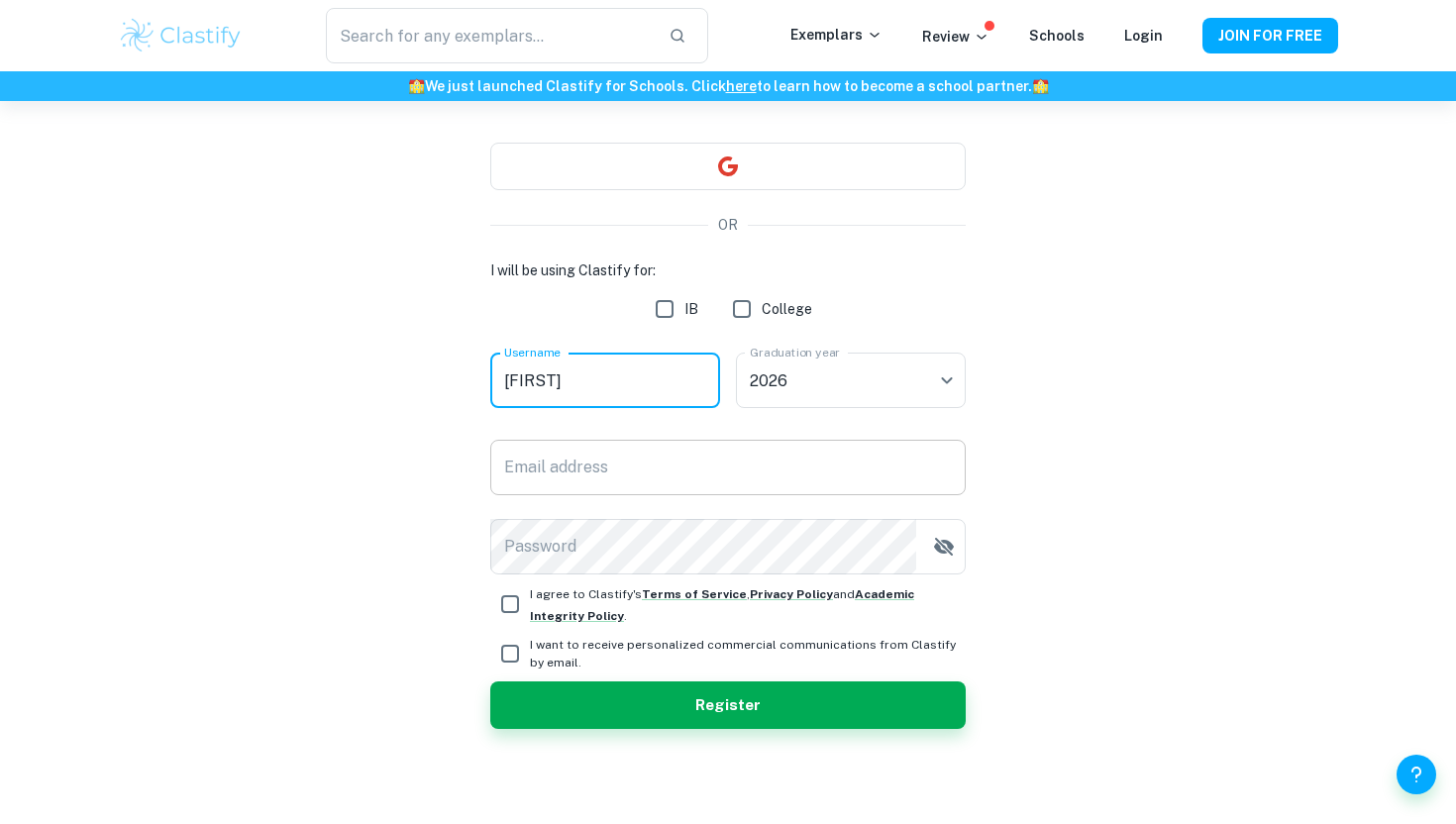 type on "[FIRST]" 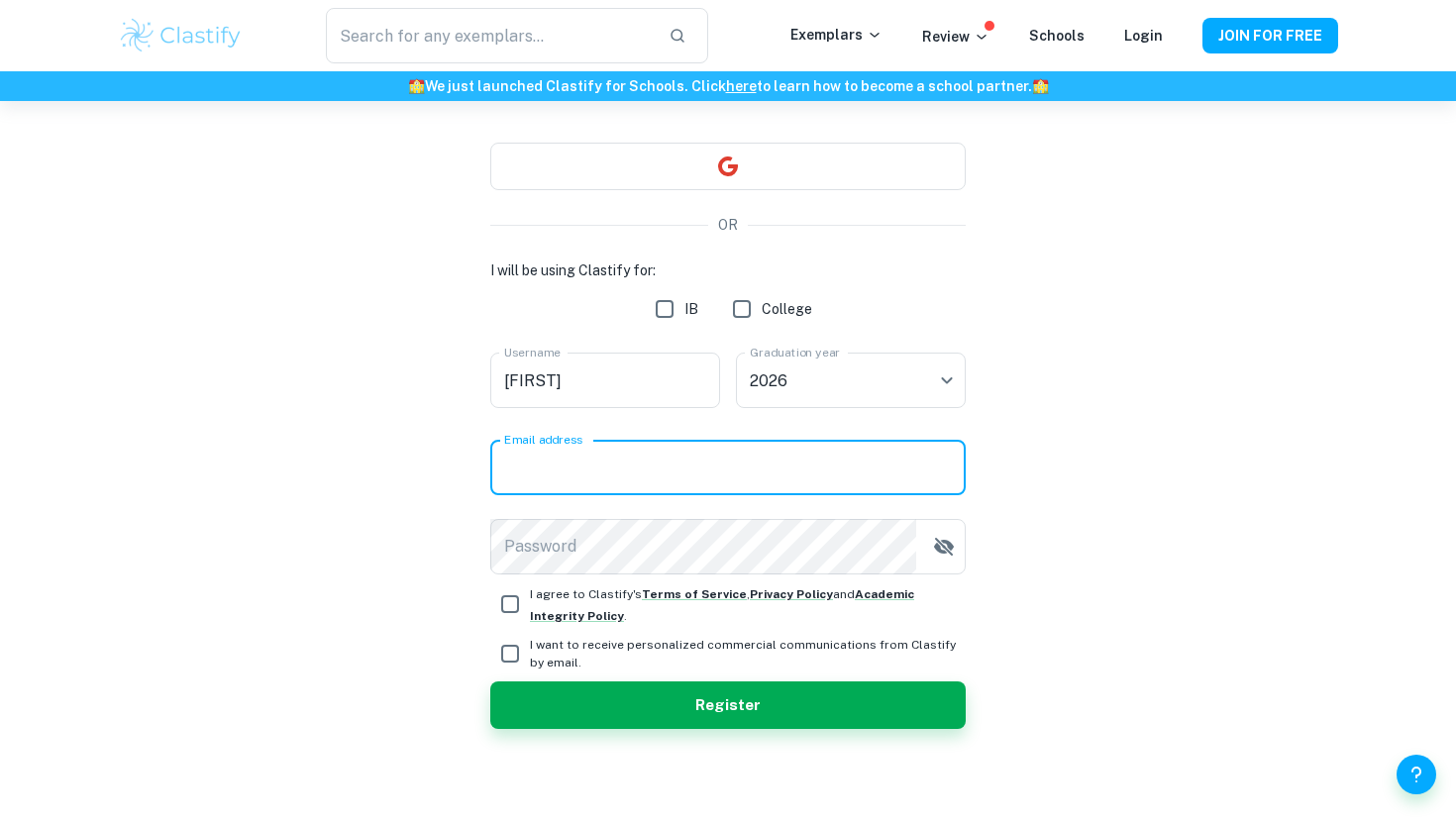 type on "[EMAIL]" 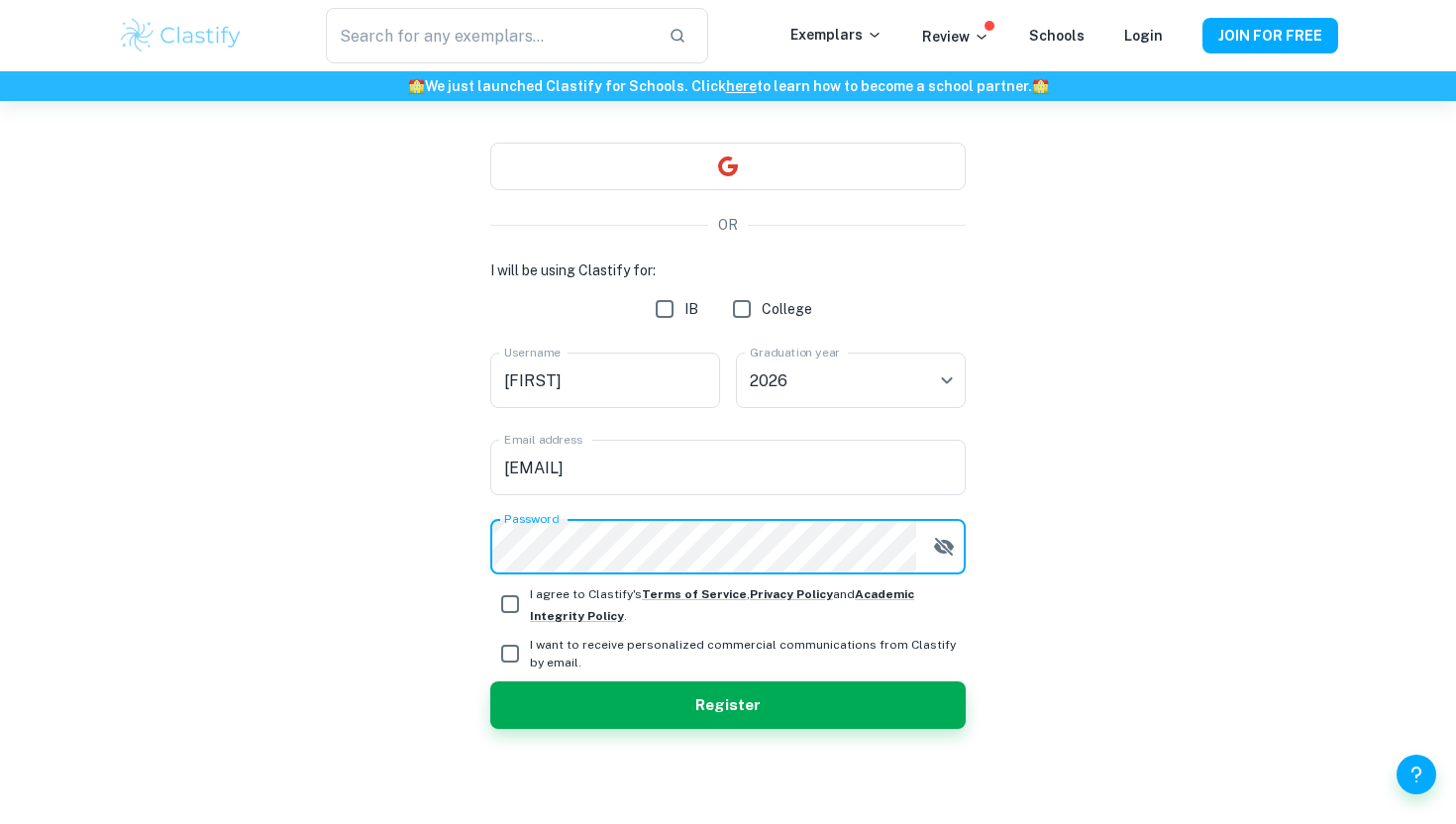click on "I agree to Clastify's  Terms of Service ,  Privacy Policy  and  Academic Integrity Policy ." at bounding box center [722, 605] 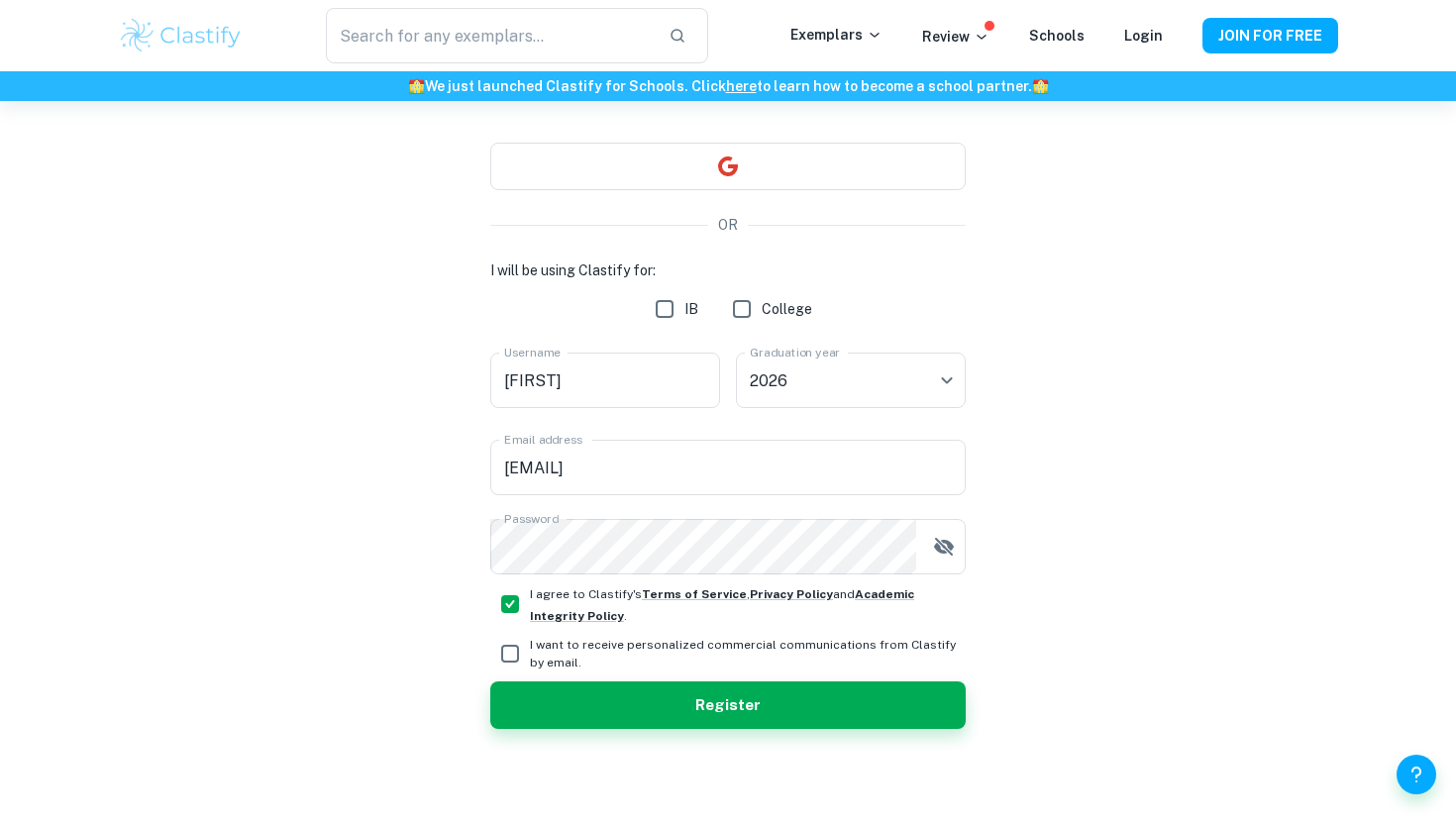click on "I want to receive personalized commercial communications from Clastify by email." at bounding box center (748, 654) 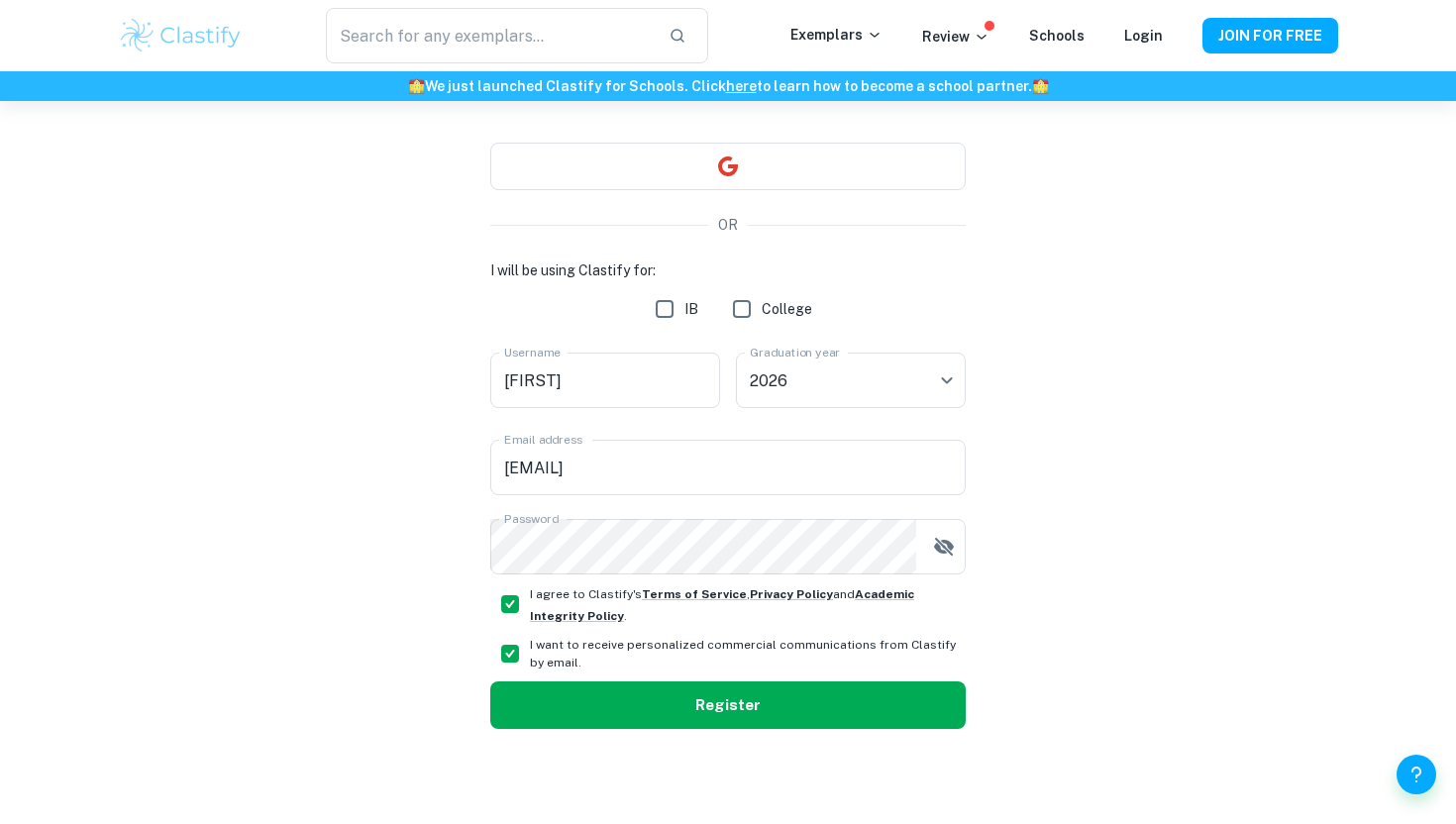 click on "Register" at bounding box center [728, 705] 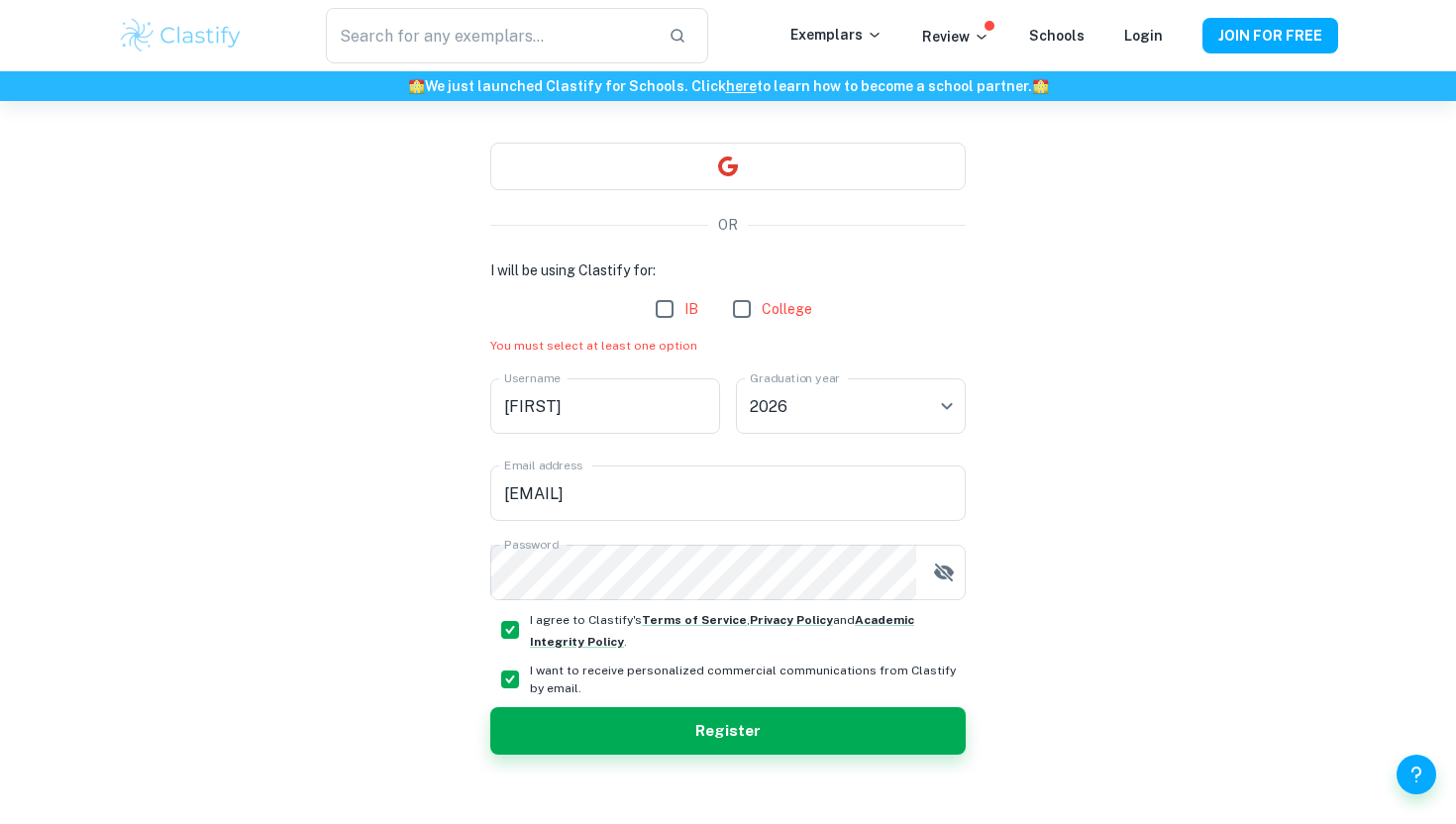 click on "IB" at bounding box center (691, 309) 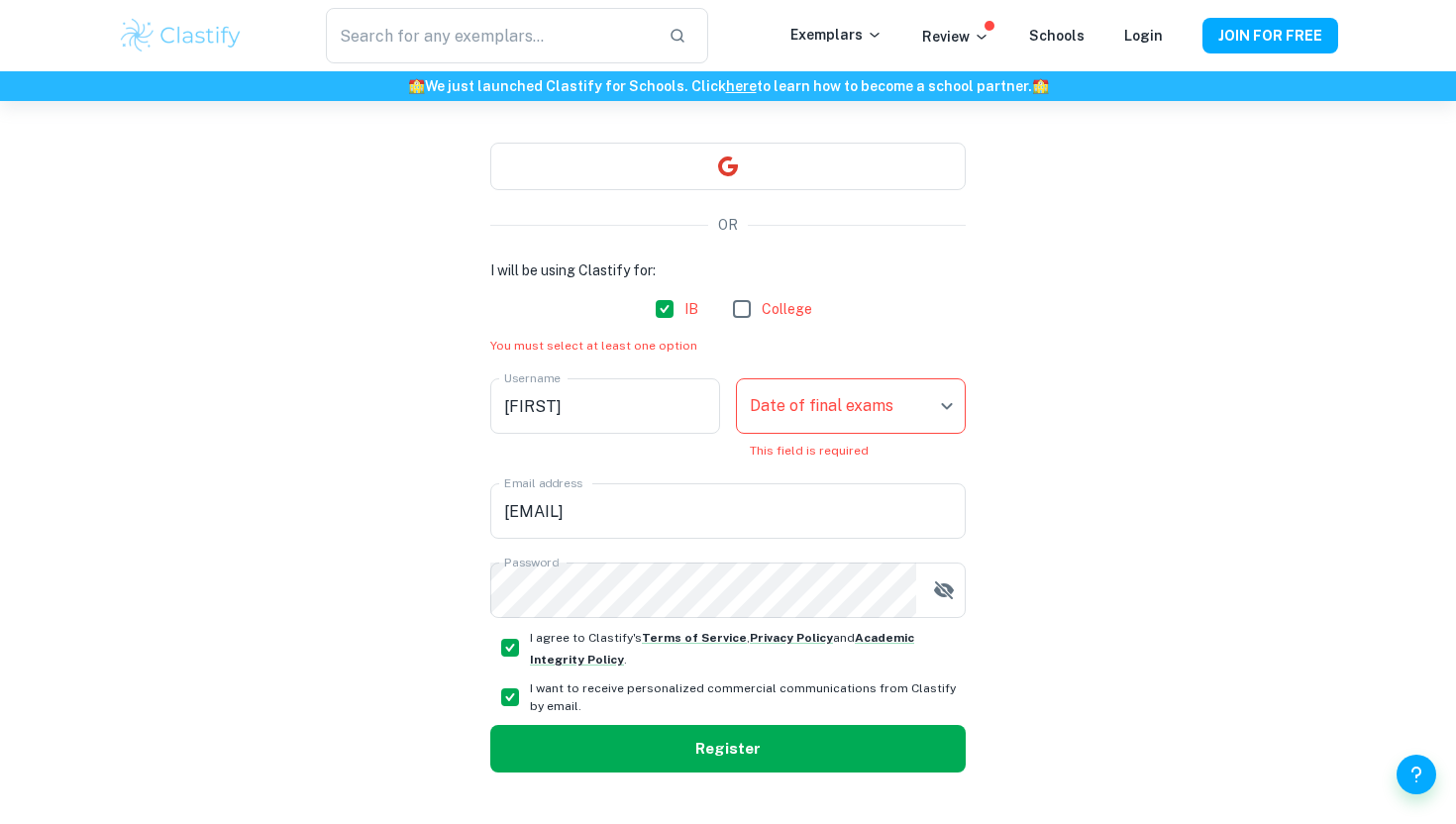 click on "Register" at bounding box center [728, 749] 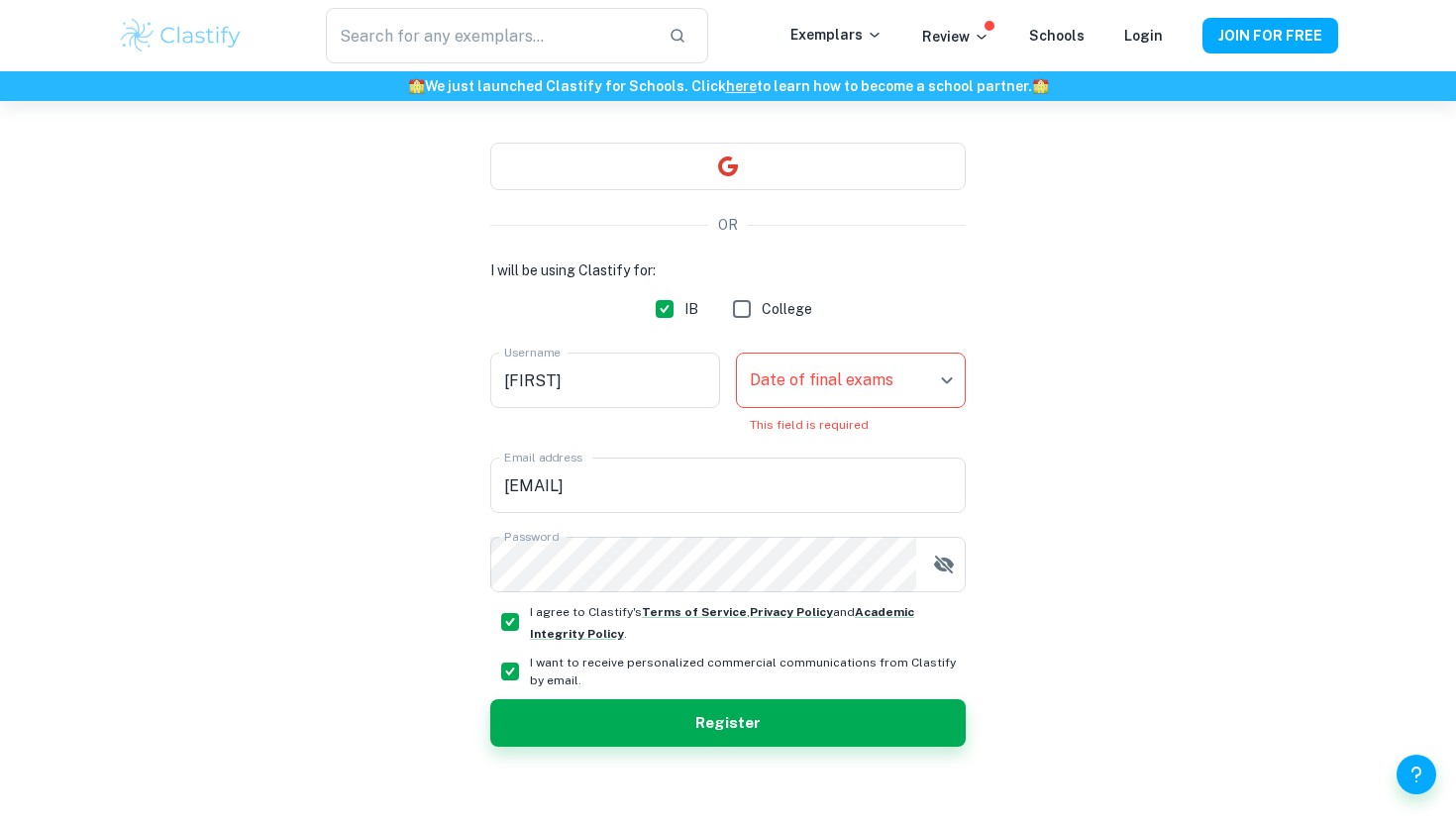 click on "We value your privacy We use cookies to enhance your browsing experience, serve personalised ads or content, and analyse our traffic. By clicking "Accept All", you consent to our use of cookies.   Cookie Policy Customise   Reject All   Accept All   Customise Consent Preferences   We use cookies to help you navigate efficiently and perform certain functions. You will find detailed information about all cookies under each consent category below. The cookies that are categorised as "Necessary" are stored on your browser as they are essential for enabling the basic functionalities of the site. ...  Show more For more information on how Google's third-party cookies operate and handle your data, see:   Google Privacy Policy Necessary Always Active Necessary cookies are required to enable the basic features of this site, such as providing secure log-in or adjusting your consent preferences. These cookies do not store any personally identifiable data. Functional Analytics Performance Advertisement Uncategorised" at bounding box center [728, 353] 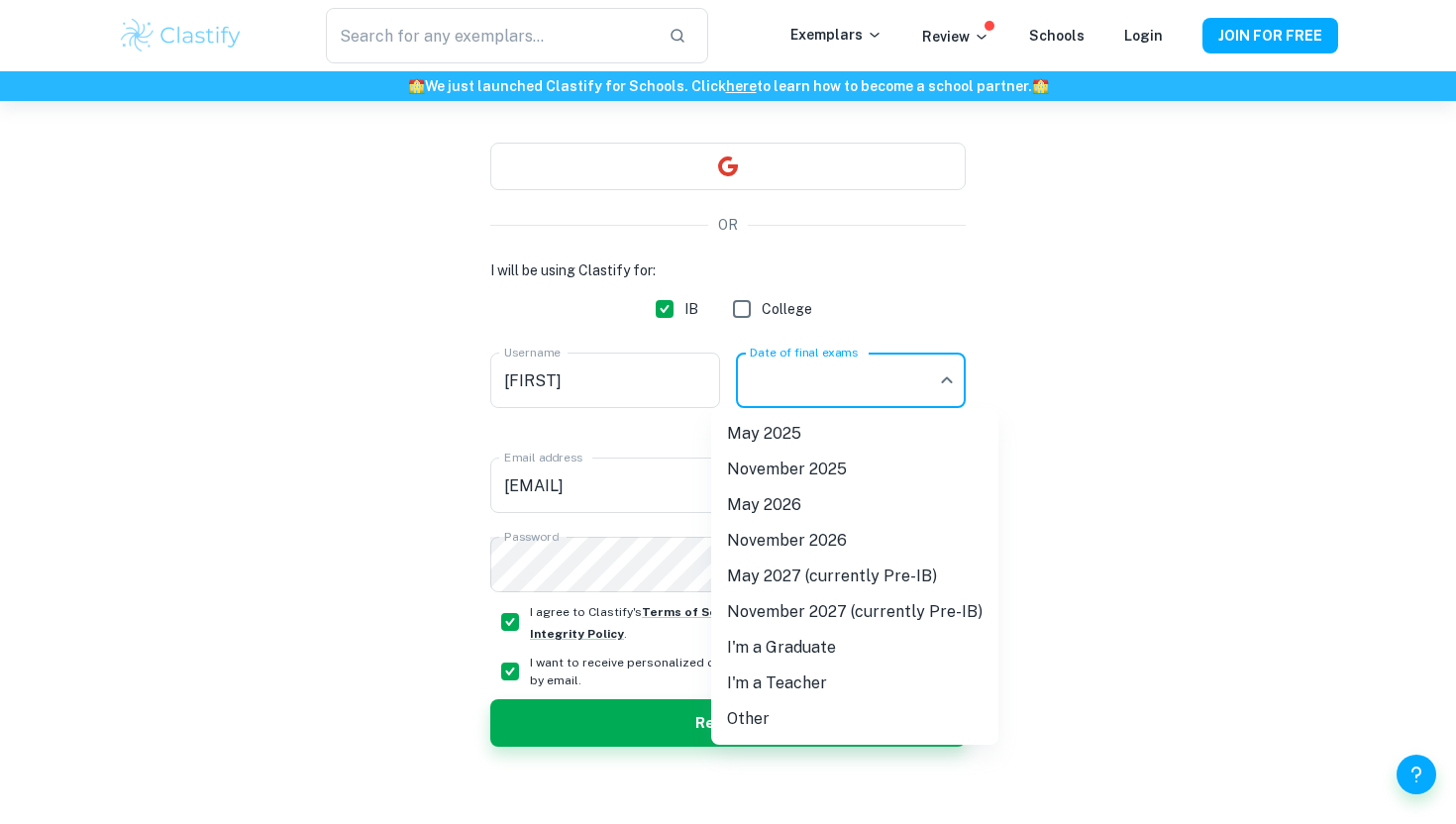 click on "May 2026" at bounding box center [855, 505] 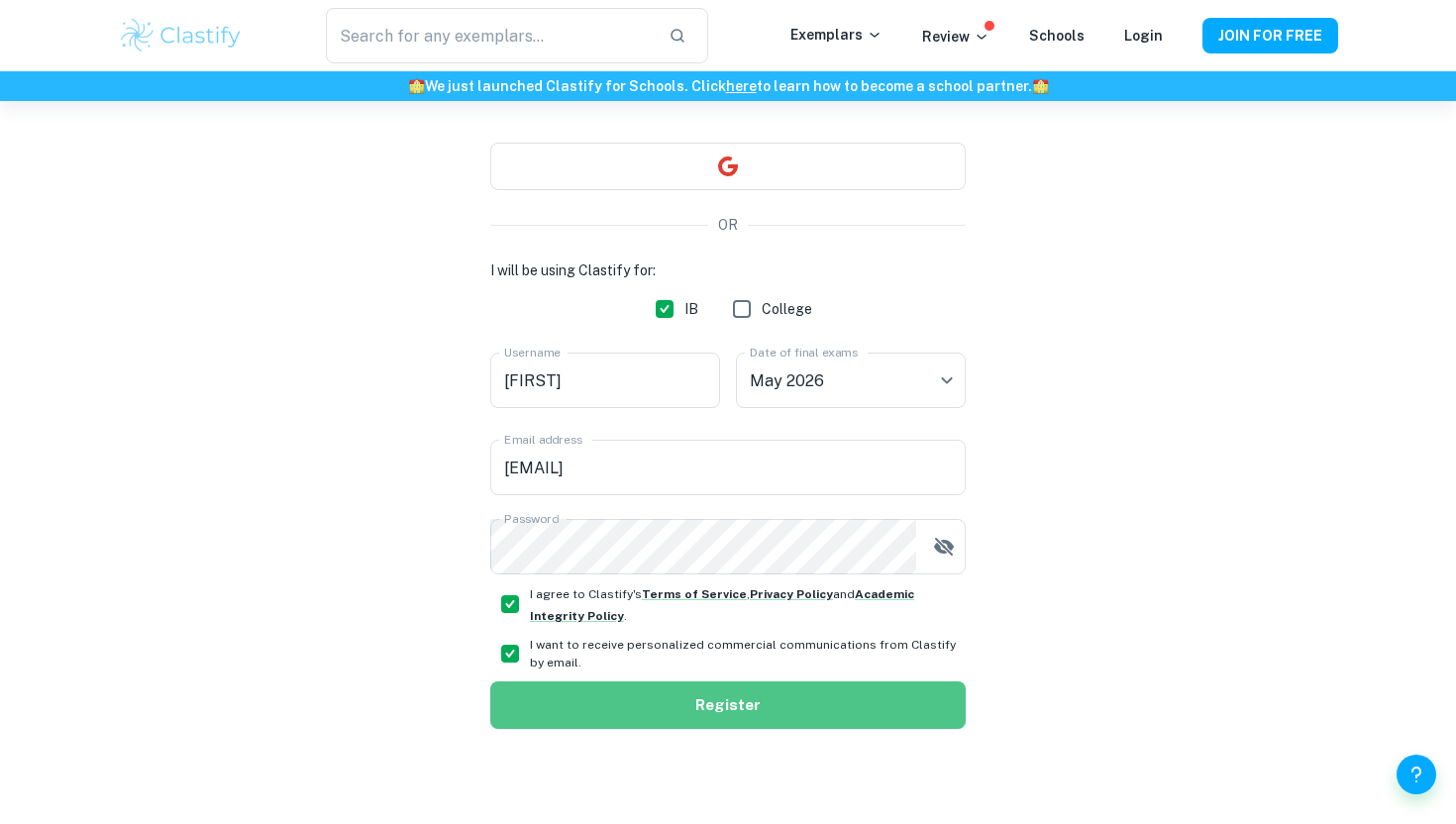 click on "Register" at bounding box center [728, 705] 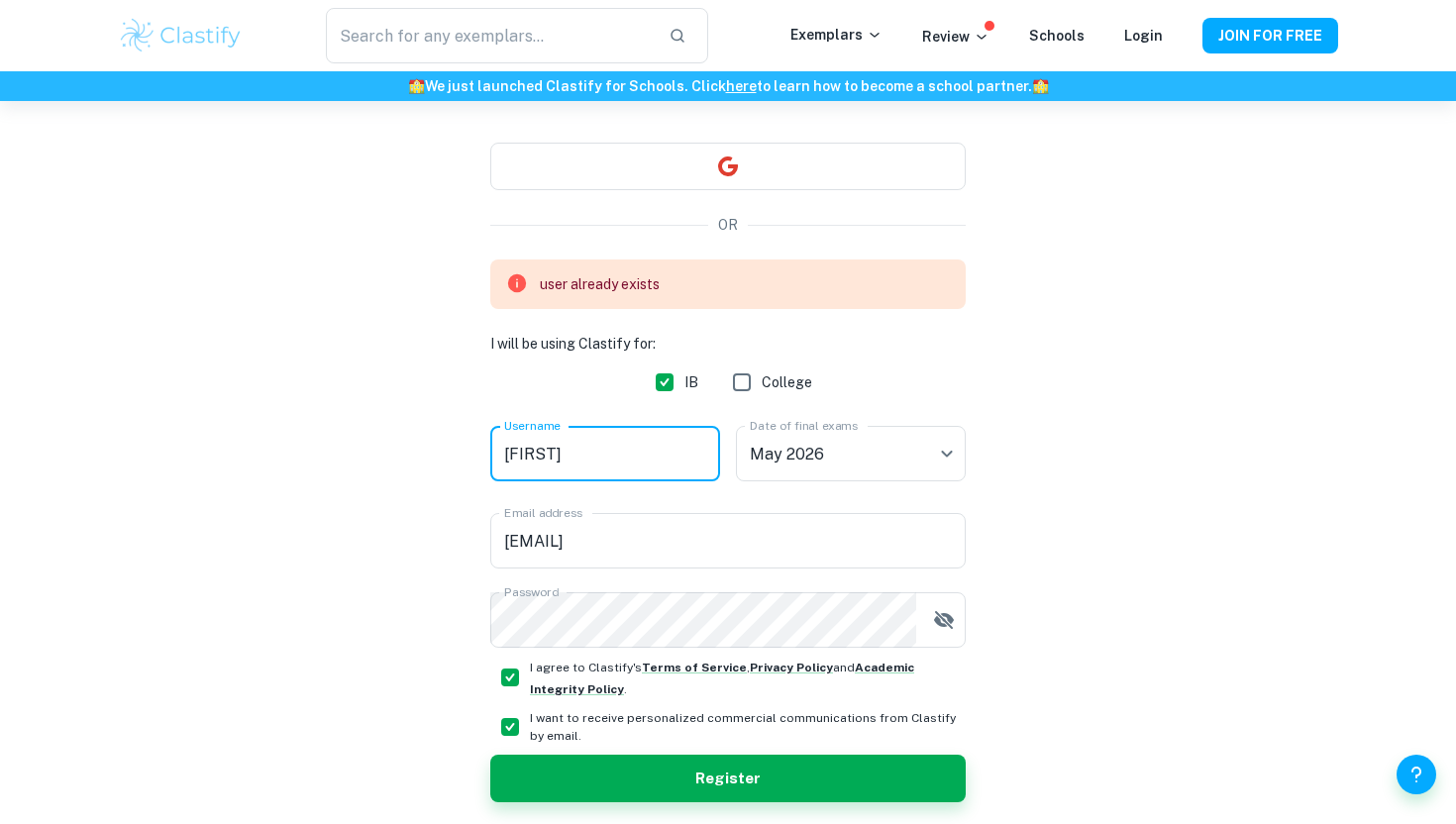 click on "[FIRST]" at bounding box center [605, 454] 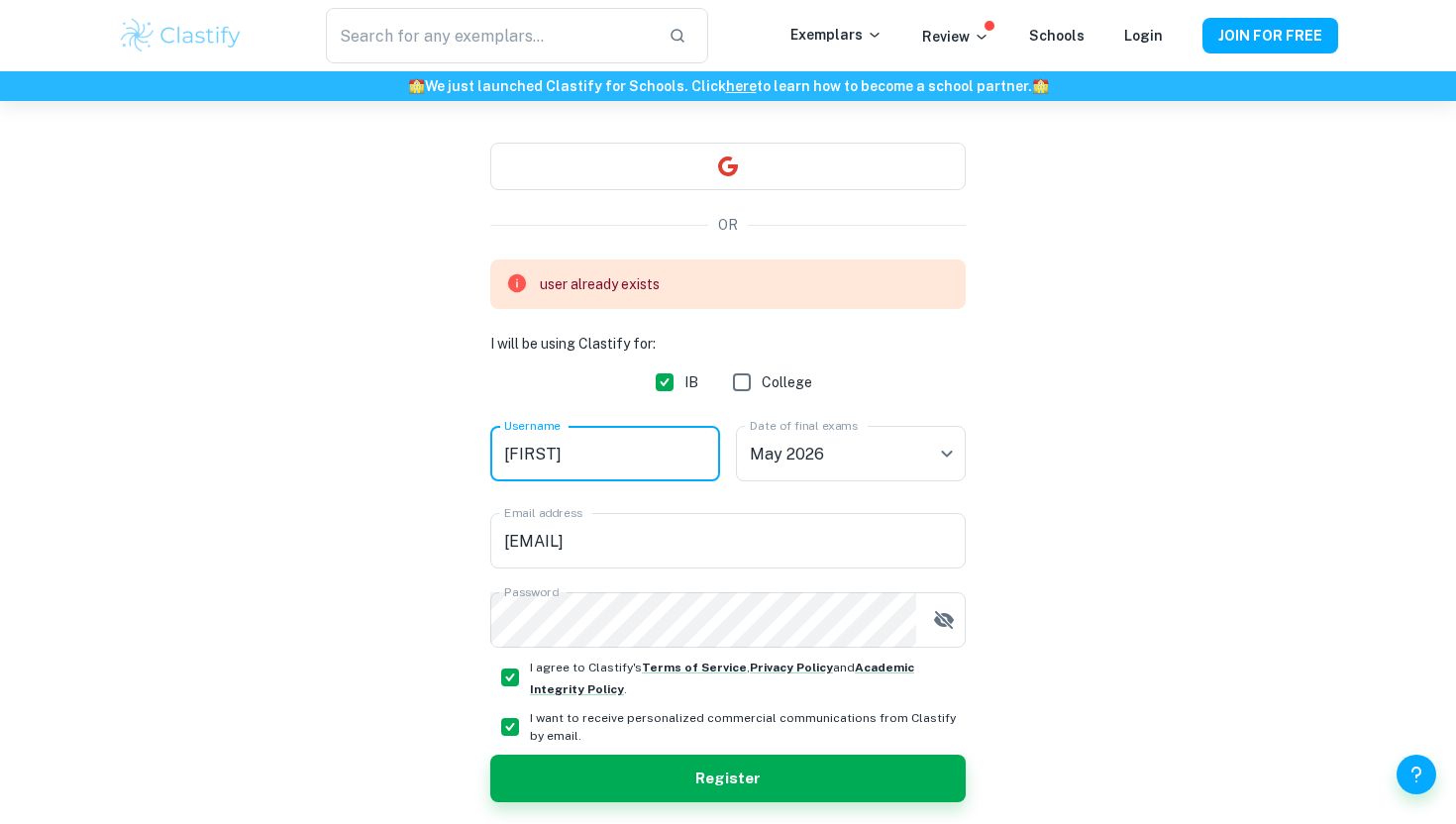 click on "[FIRST]" at bounding box center (605, 454) 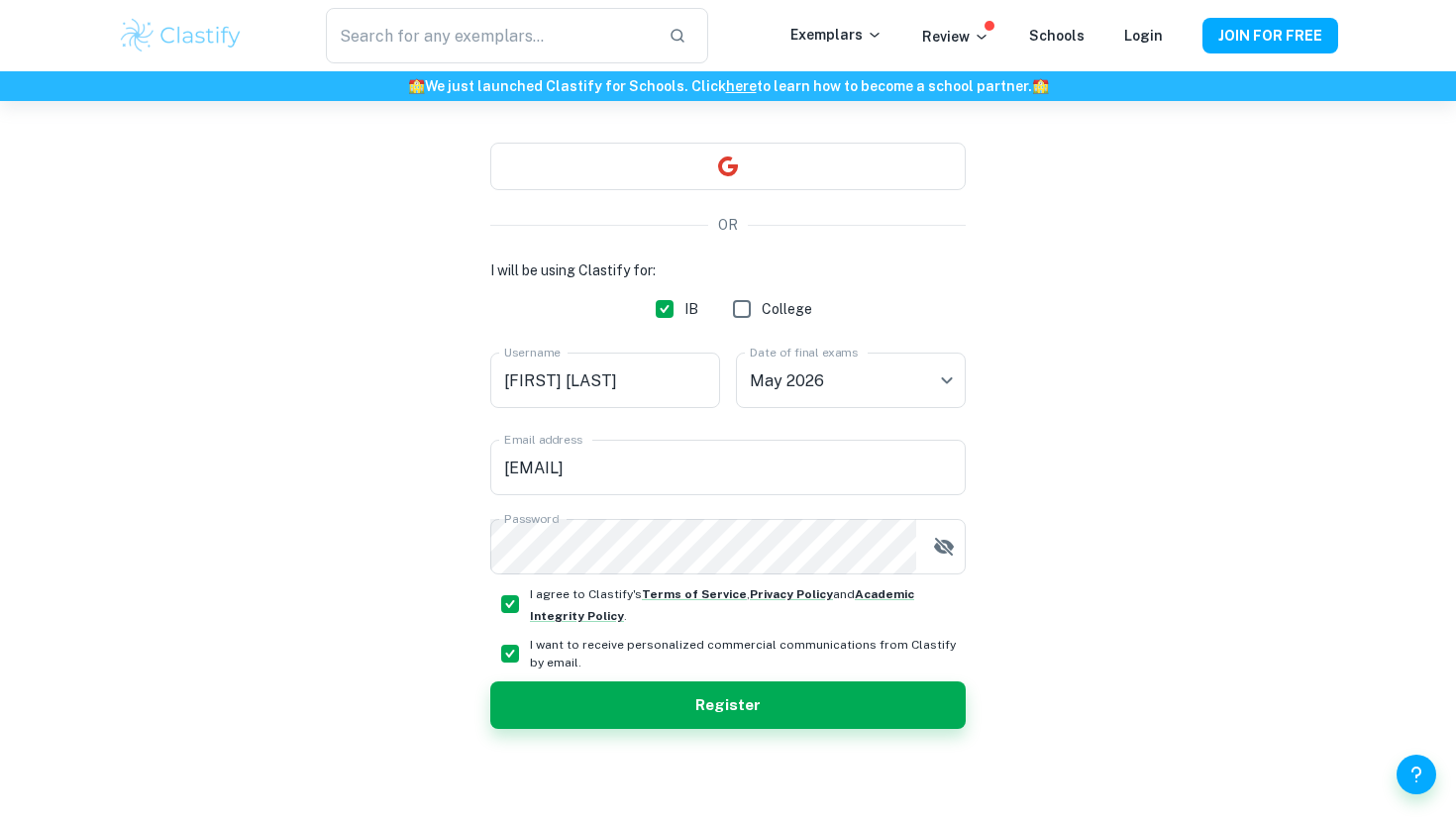 click on "I will be using Clastify for: IB College Username [FIRST] [LAST] Username Date of final exams May 2026 M26 Date of final exams Email address [EMAIL] Email address Password Password I agree to Clastify's Terms of Service , Privacy Policy and Academic Integrity Policy . I want to receive personalized commercial communications from Clastify by email. Register" at bounding box center (728, 494) 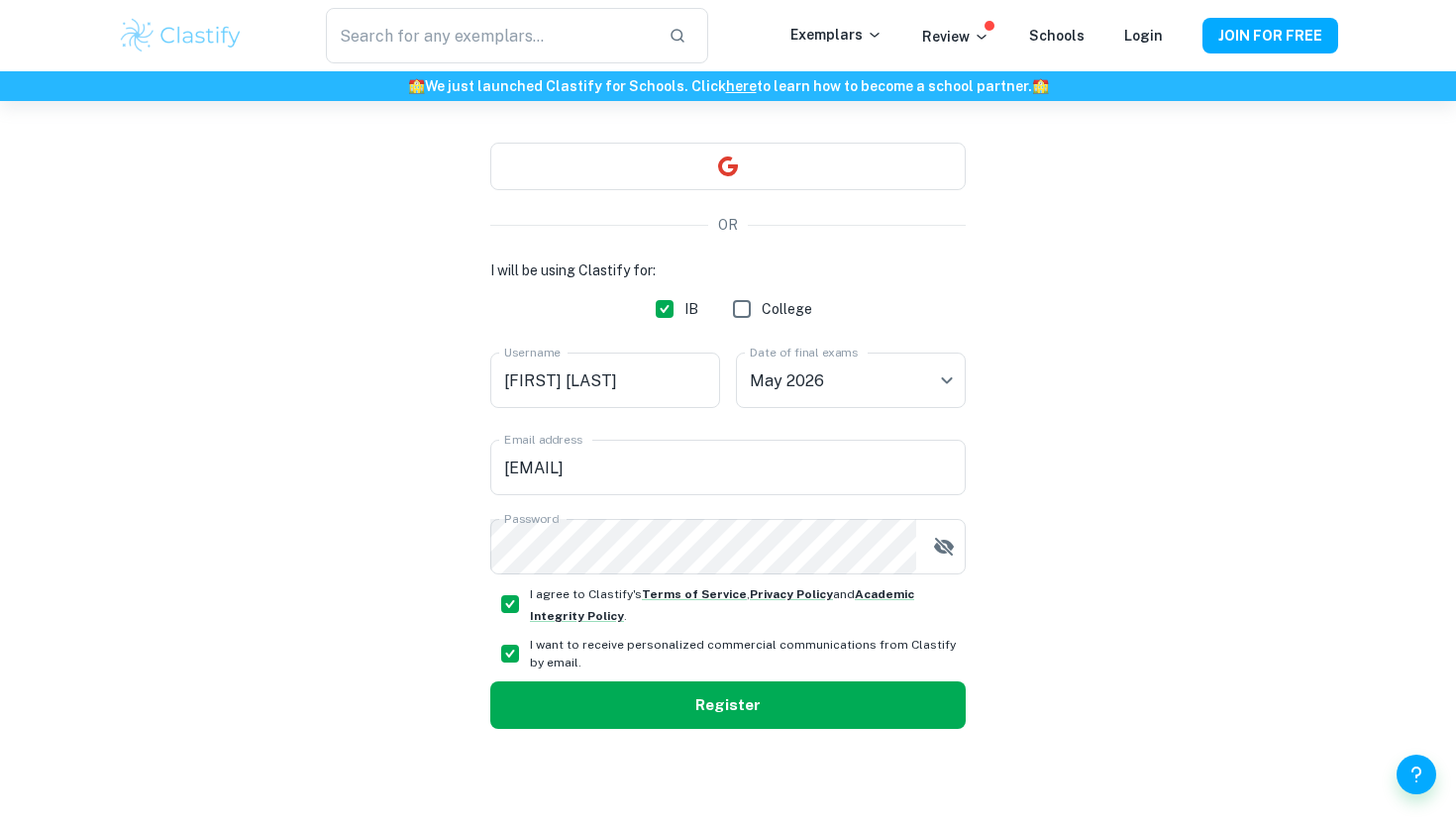 click on "Register" at bounding box center [728, 705] 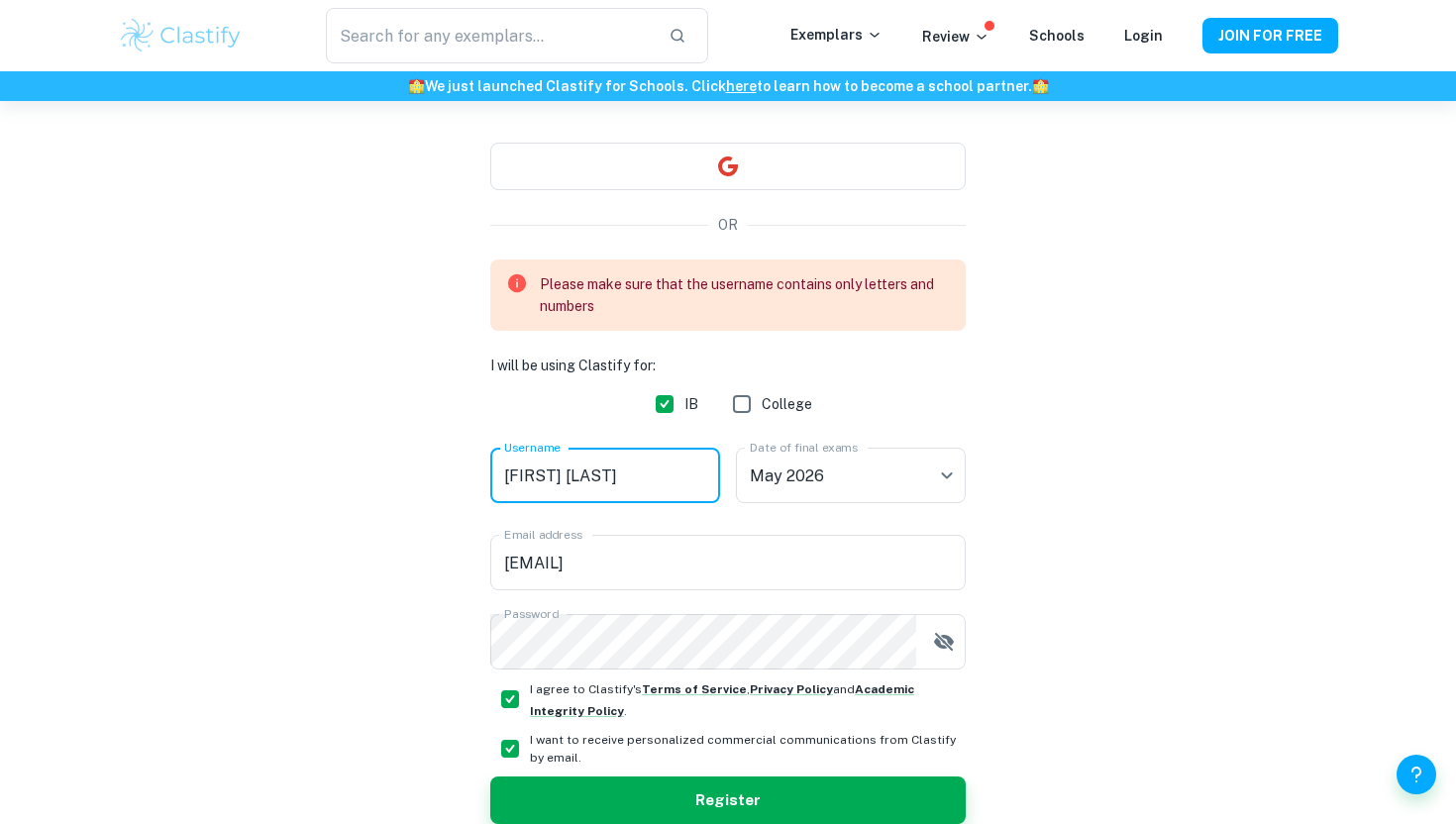 click on "[FIRST] [LAST]" at bounding box center [605, 475] 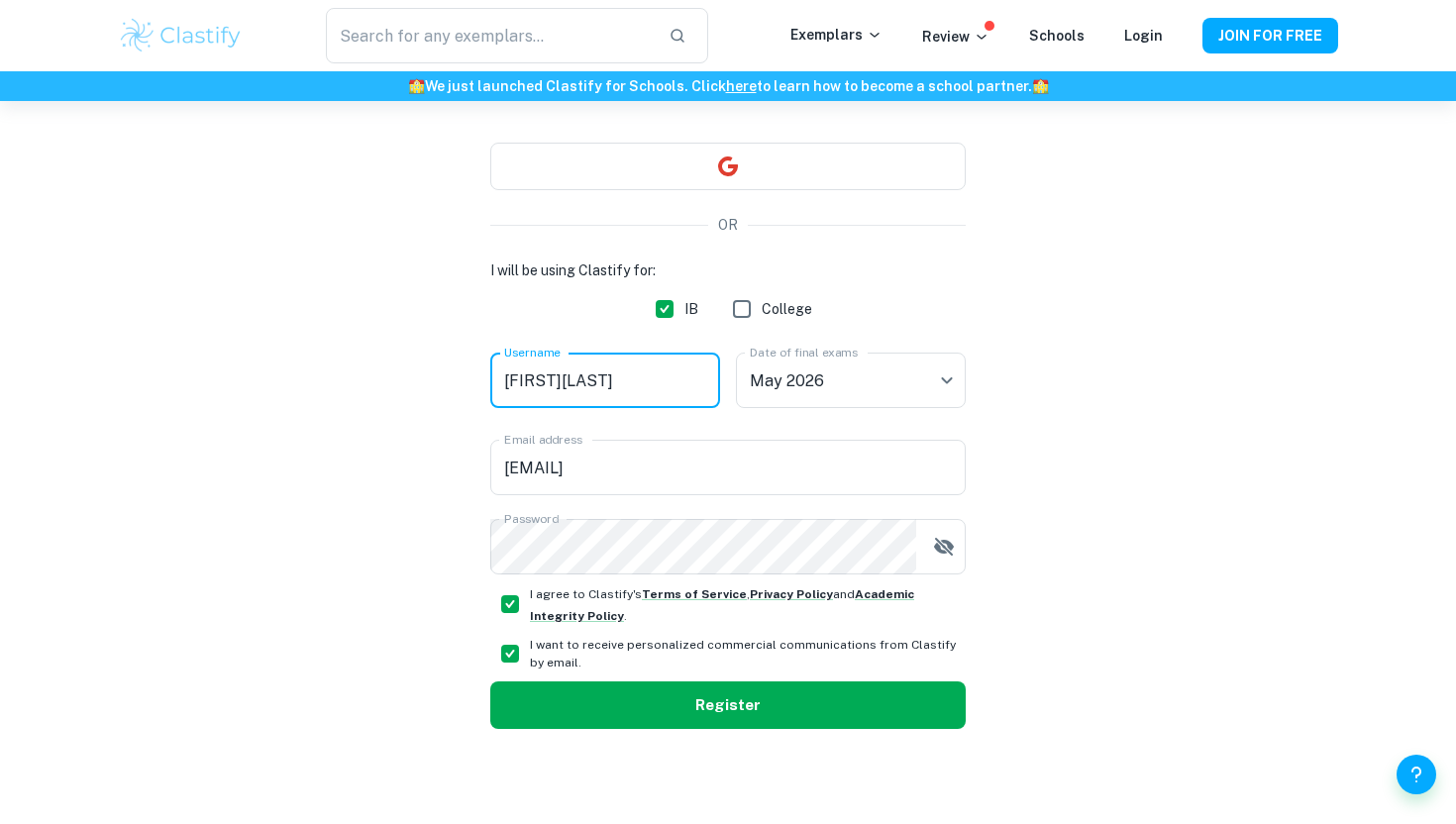 type on "[FIRST][LAST]" 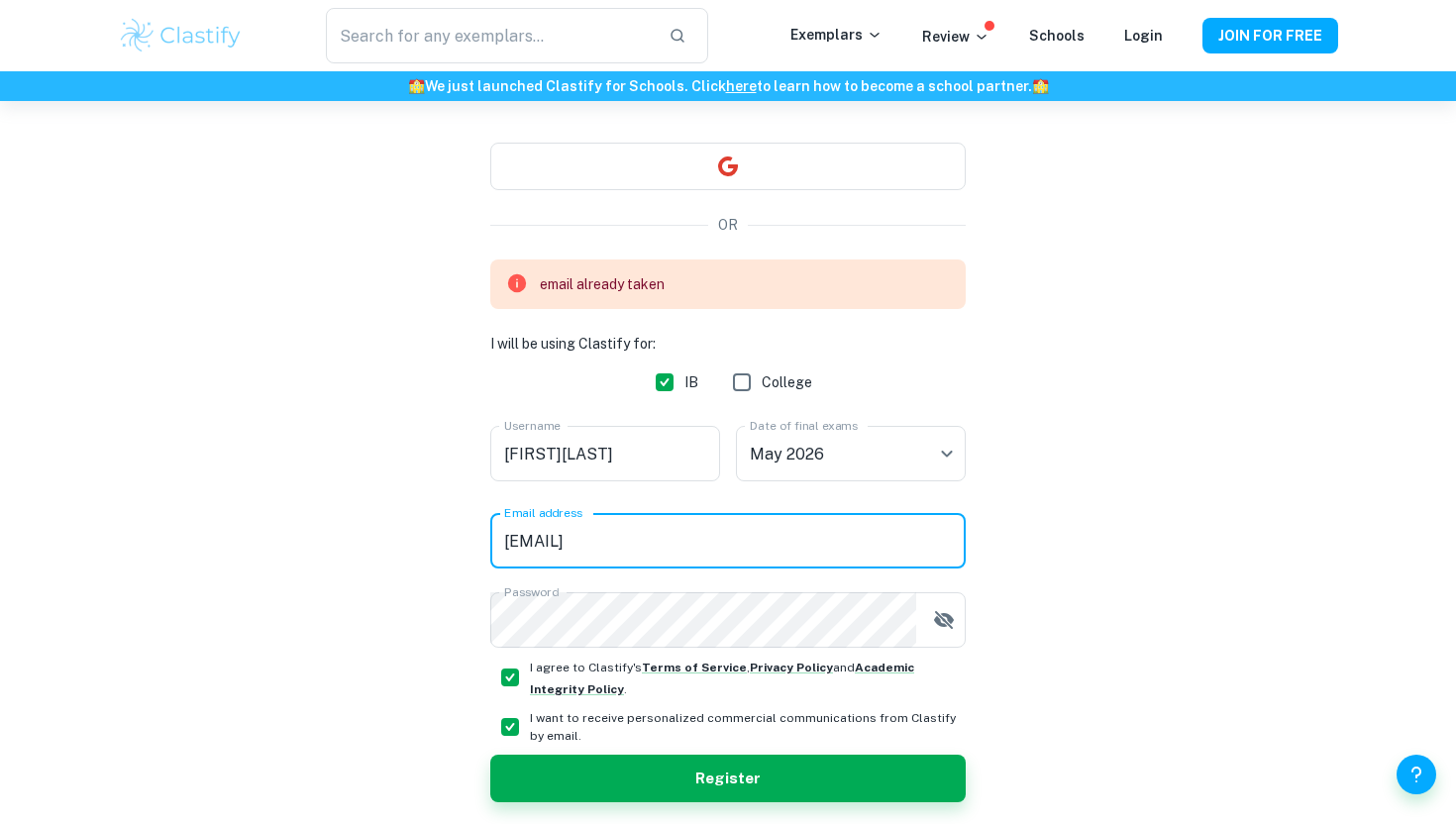 click on "[EMAIL]" at bounding box center [728, 541] 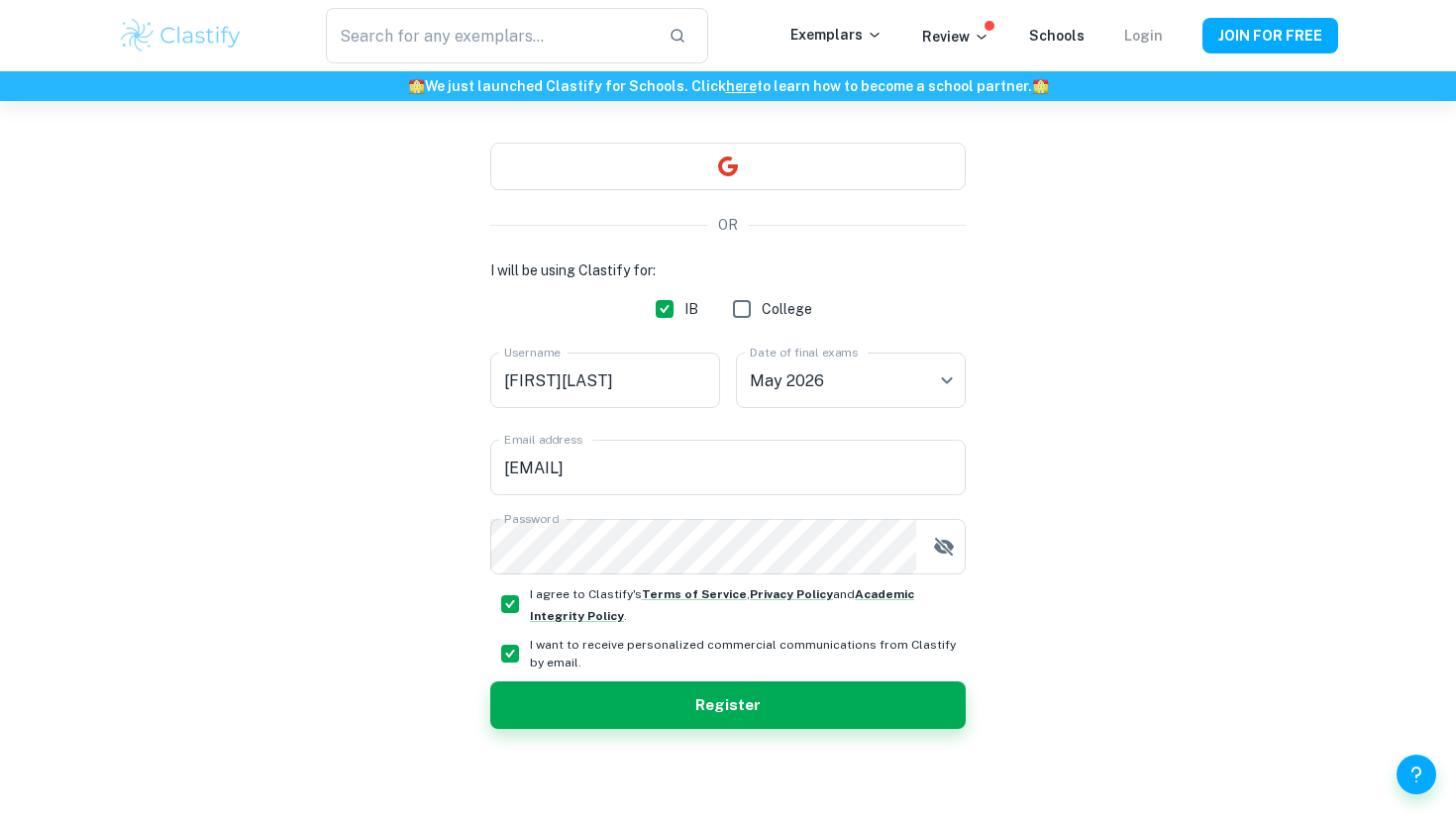 click on "Login" at bounding box center [1143, 36] 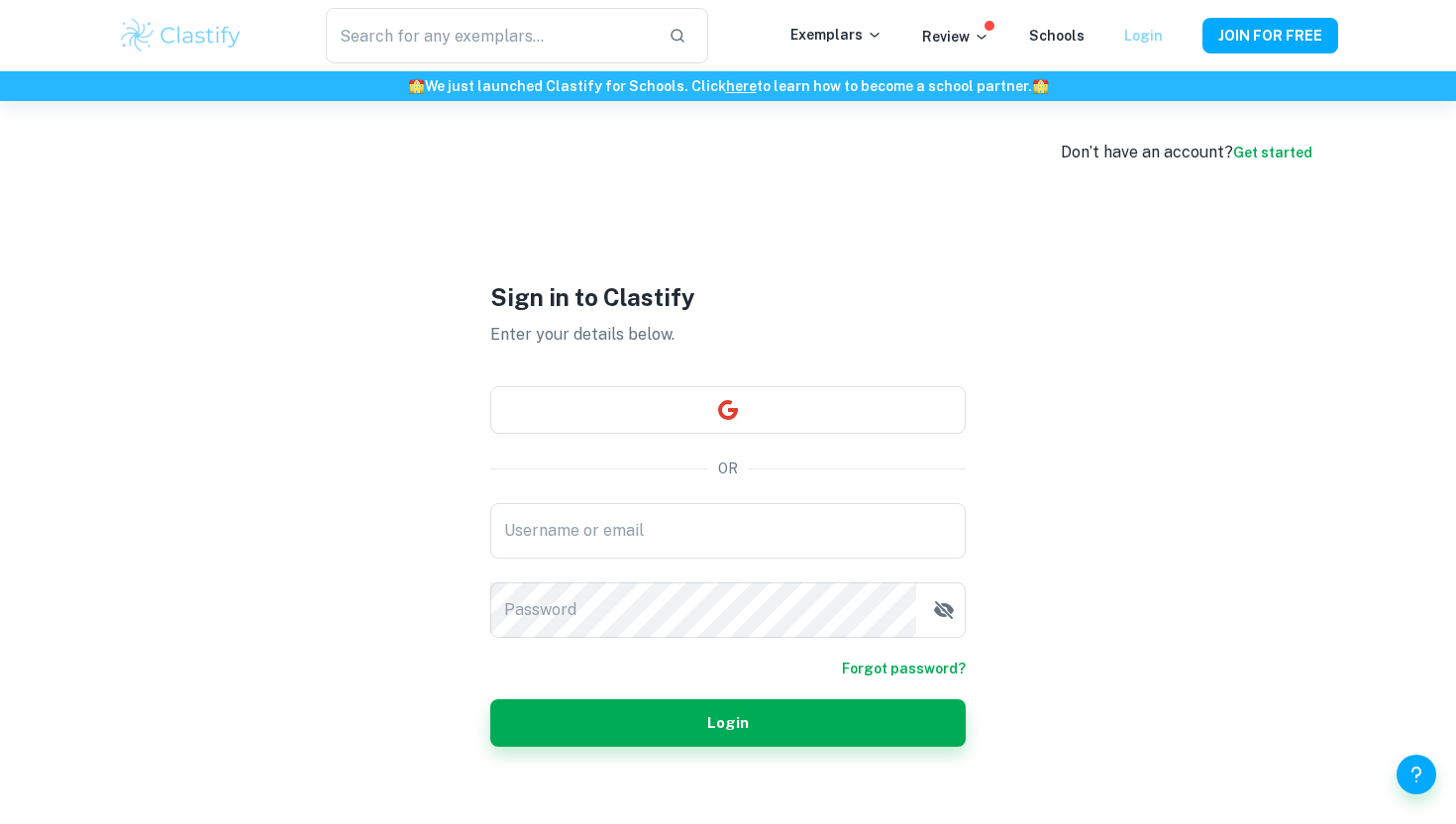 type on "[EMAIL]" 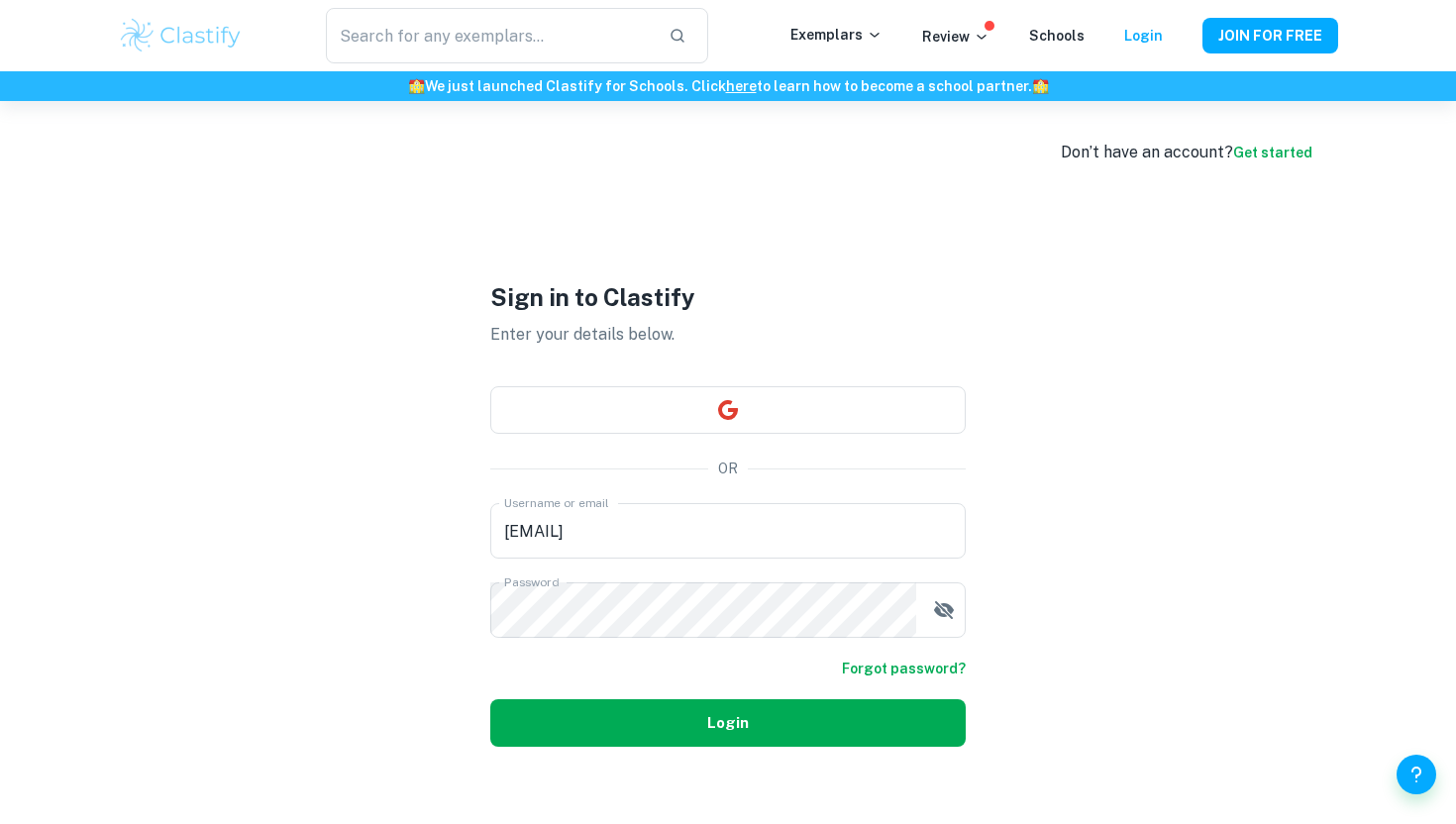 click on "Login" at bounding box center [728, 723] 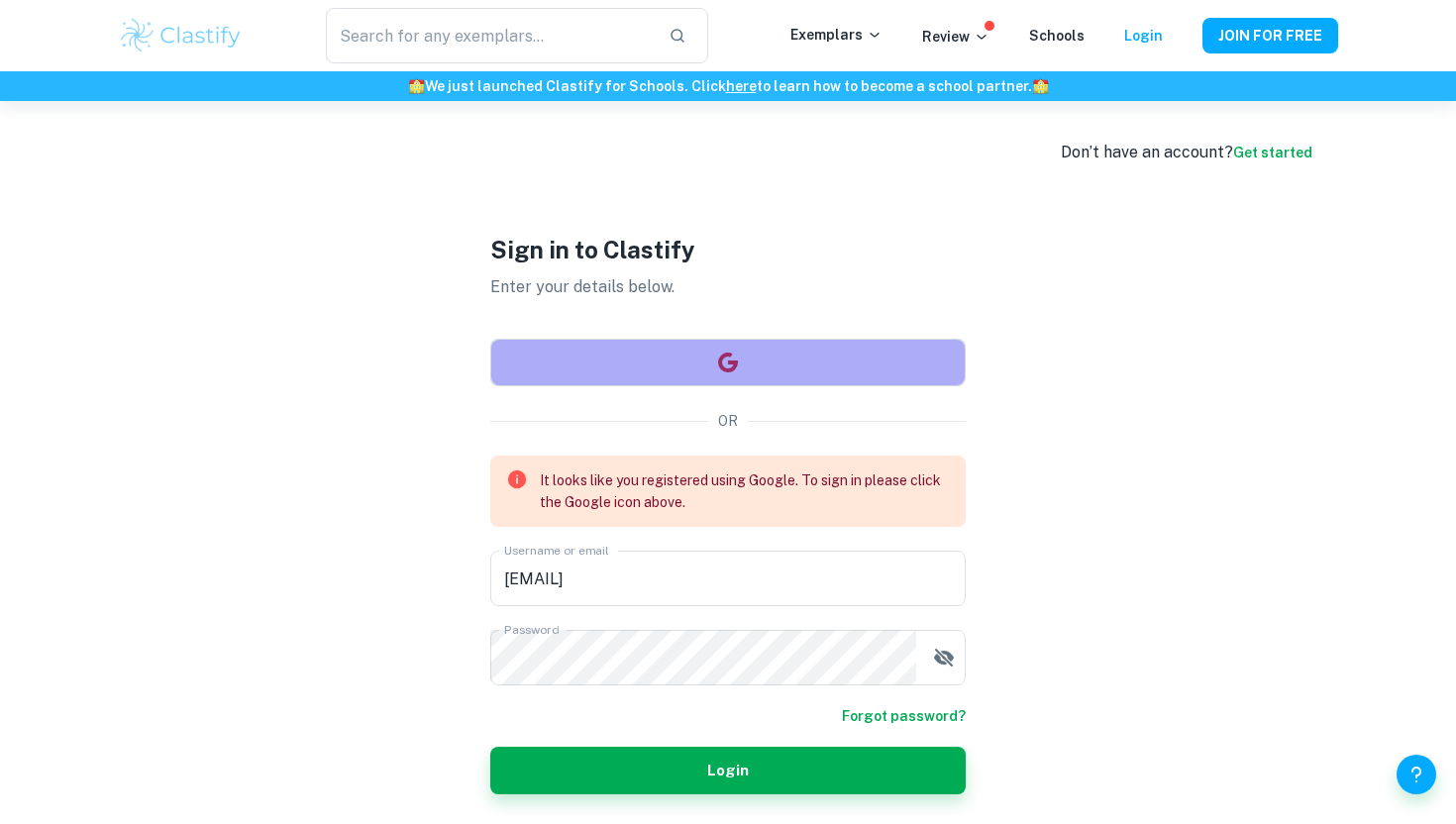 click at bounding box center [728, 362] 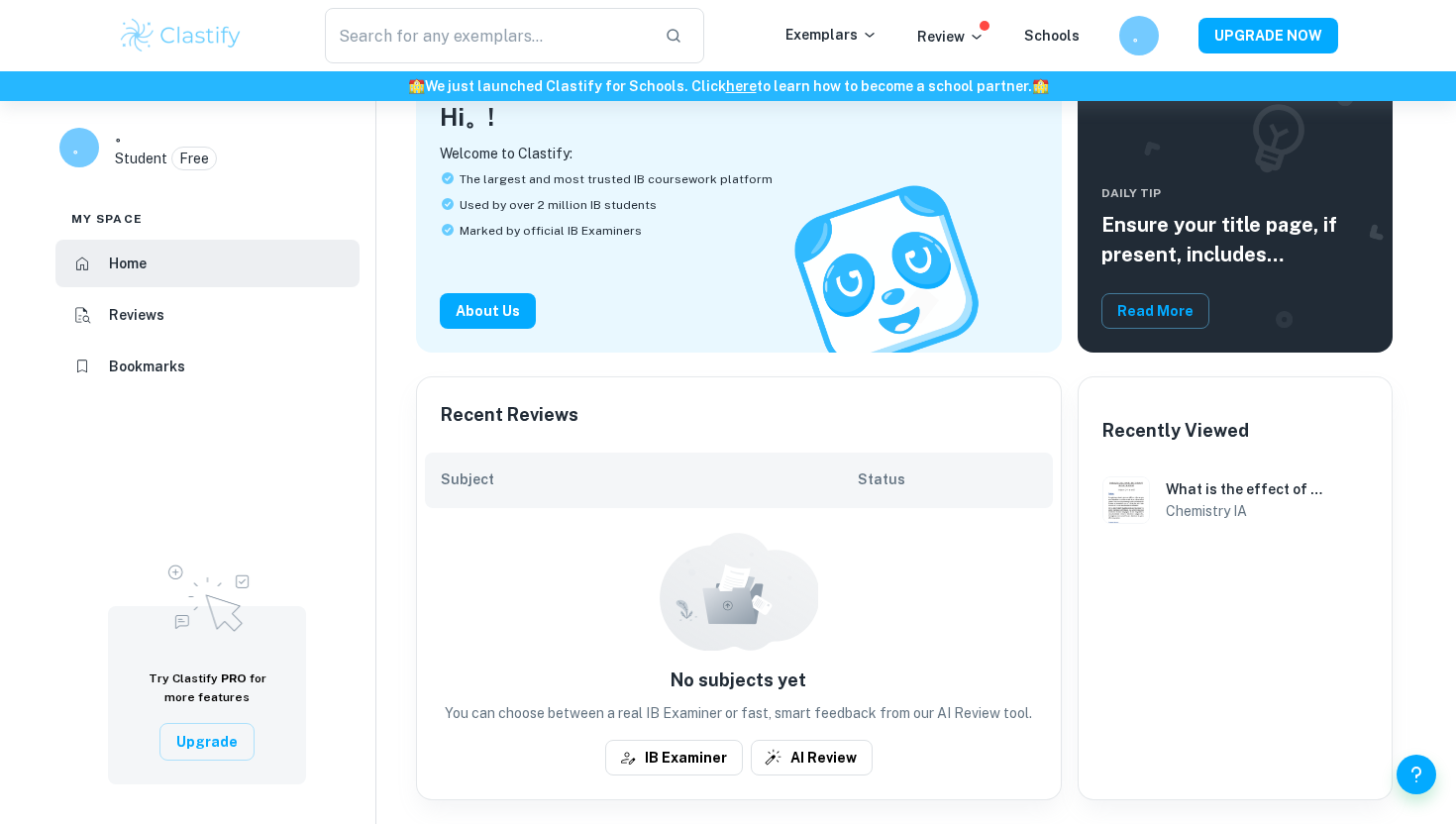 scroll, scrollTop: 139, scrollLeft: 0, axis: vertical 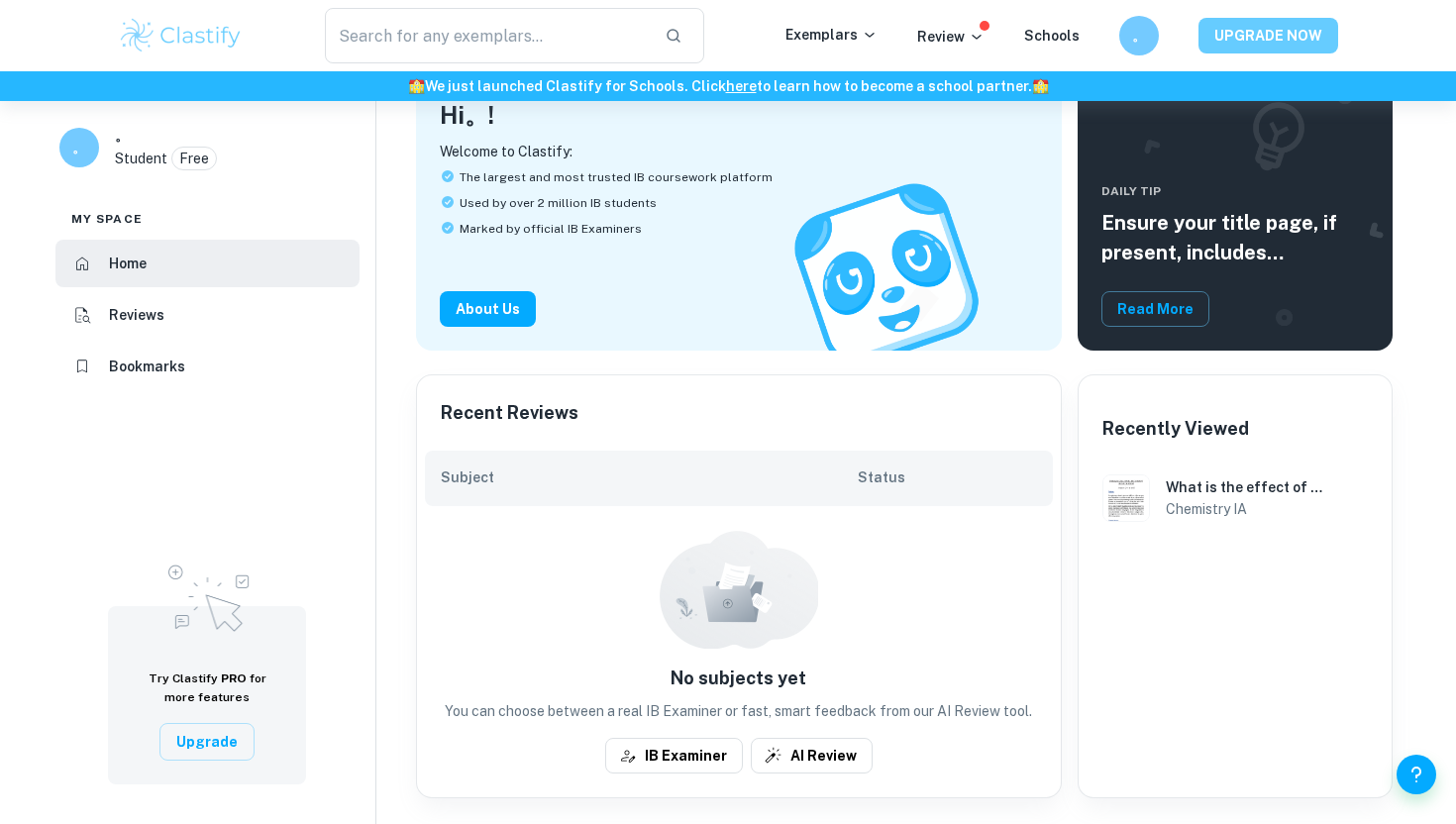 click on "UPGRADE NOW" at bounding box center (1268, 36) 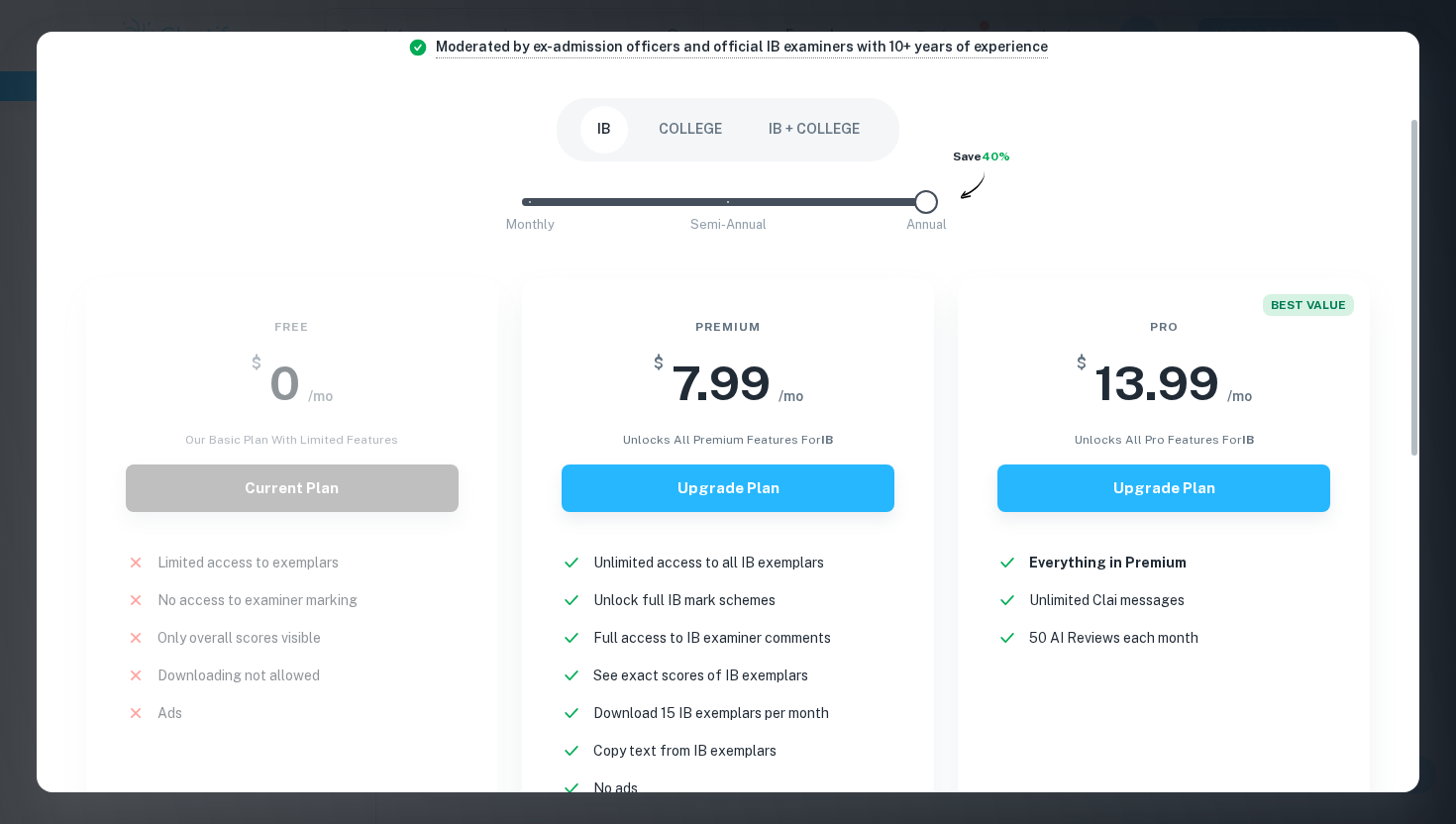 scroll, scrollTop: 940, scrollLeft: 0, axis: vertical 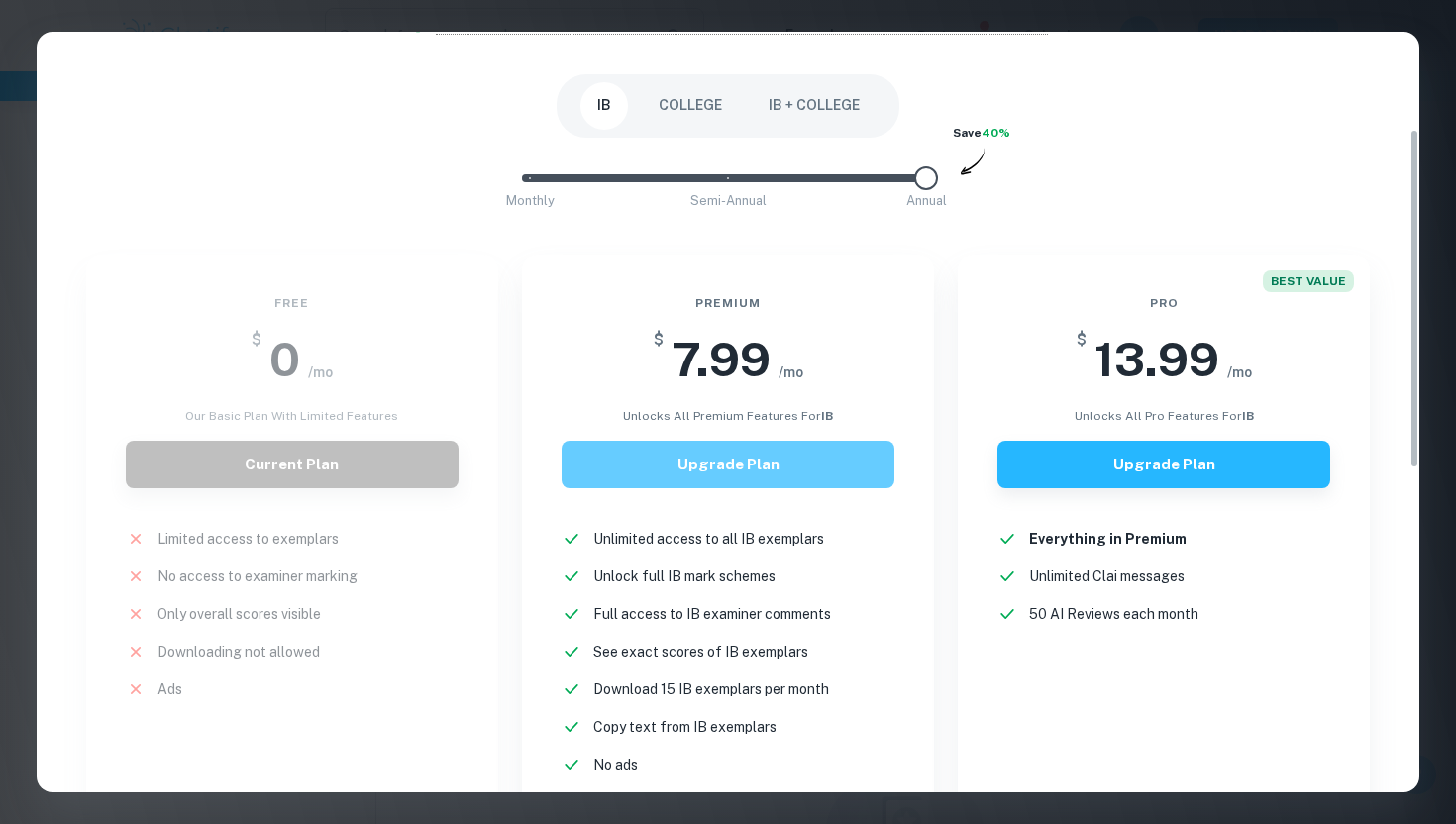 click on "Upgrade Plan" at bounding box center [728, 464] 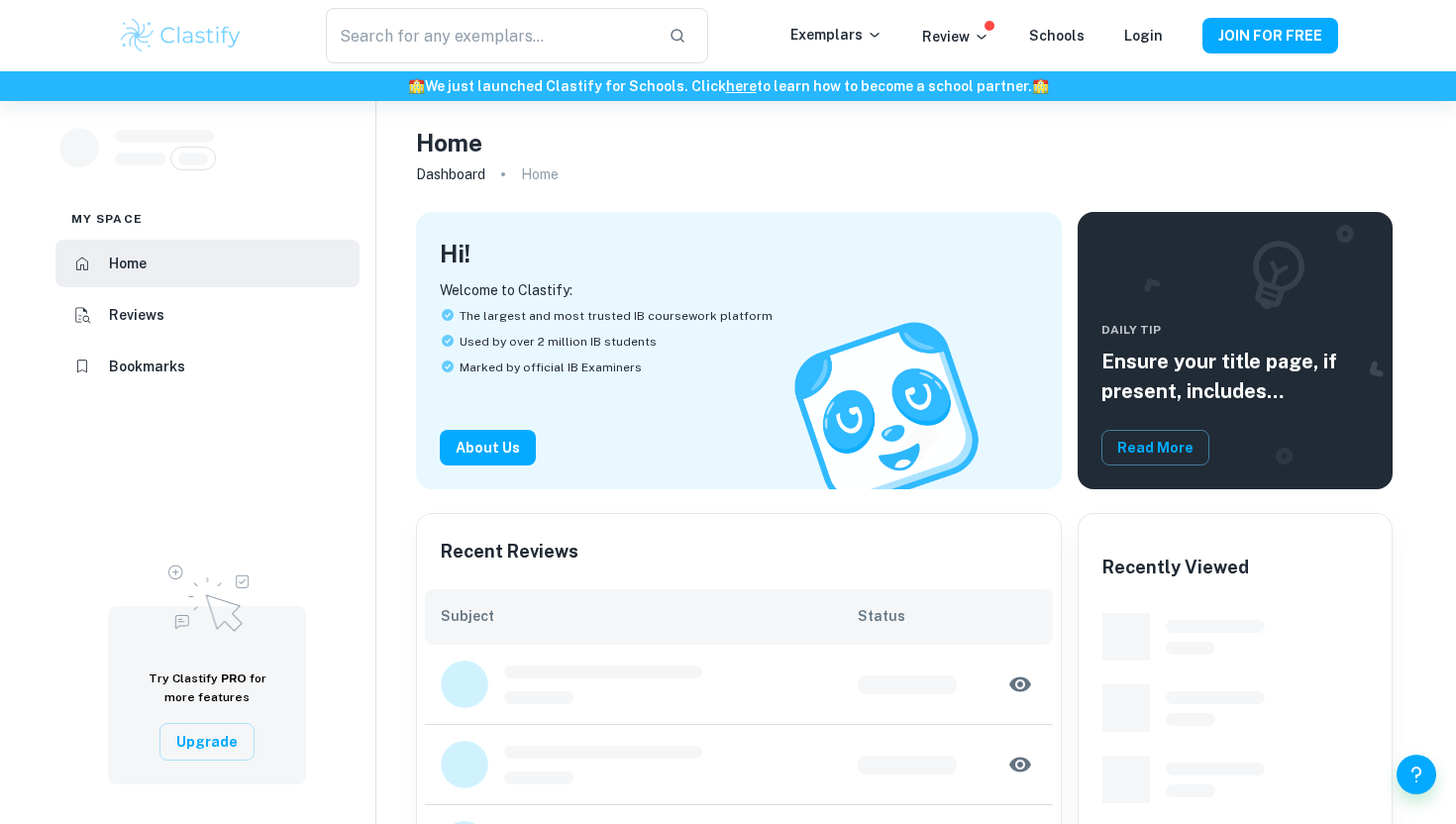 scroll, scrollTop: 0, scrollLeft: 0, axis: both 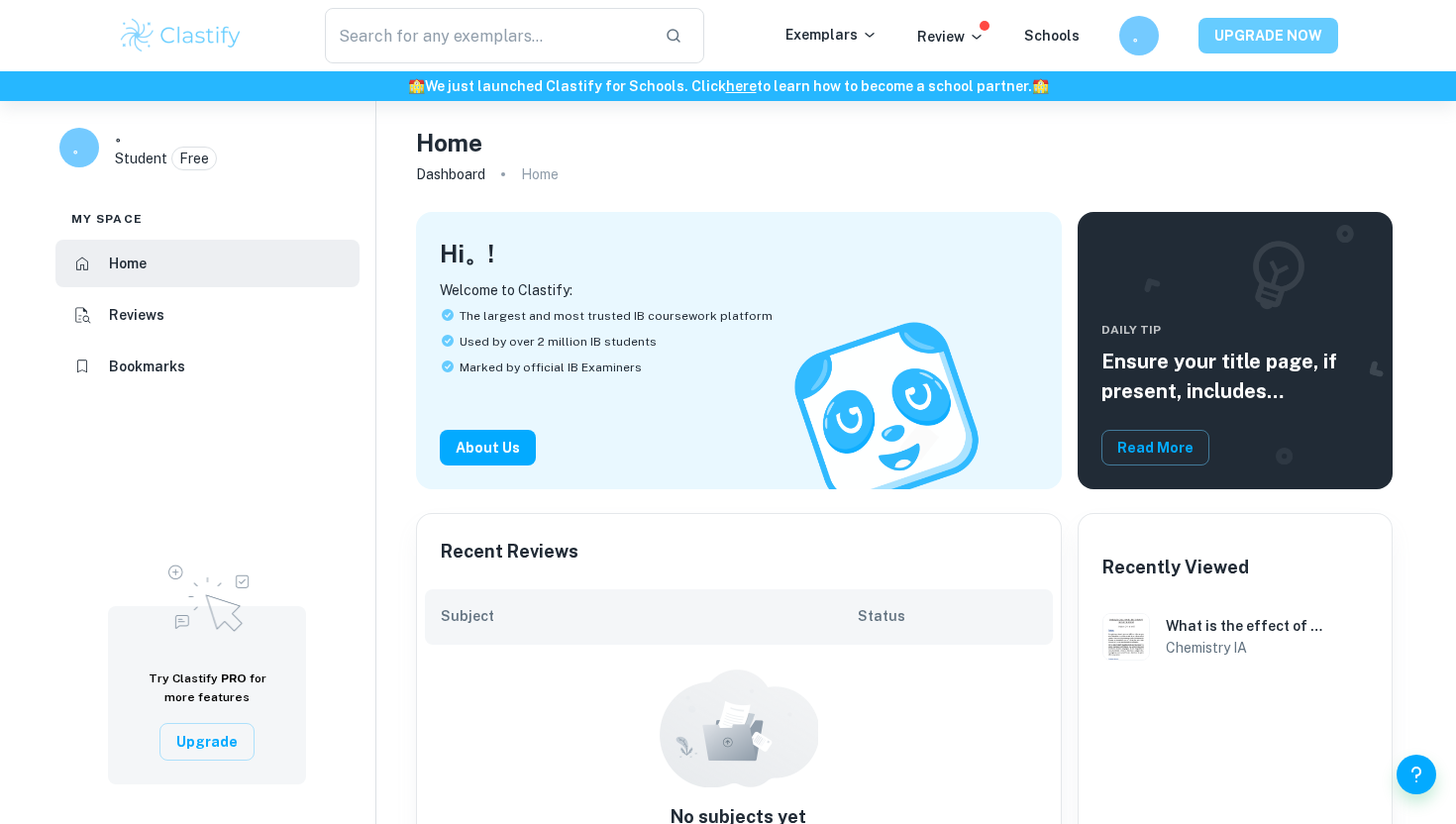 click on "UPGRADE NOW" at bounding box center (1268, 36) 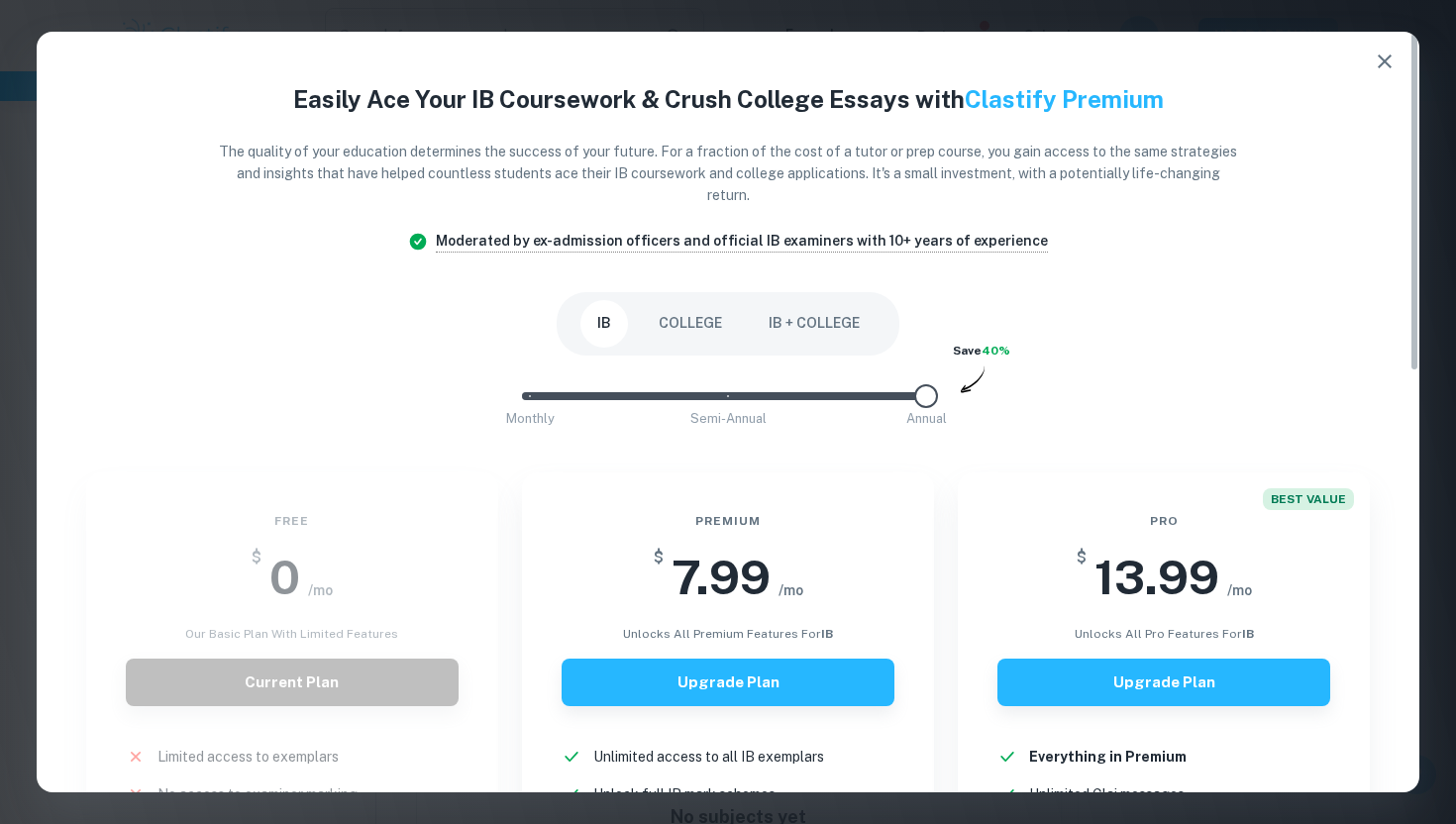 click on "Monthly Semi-Annual Annual" at bounding box center [728, 396] 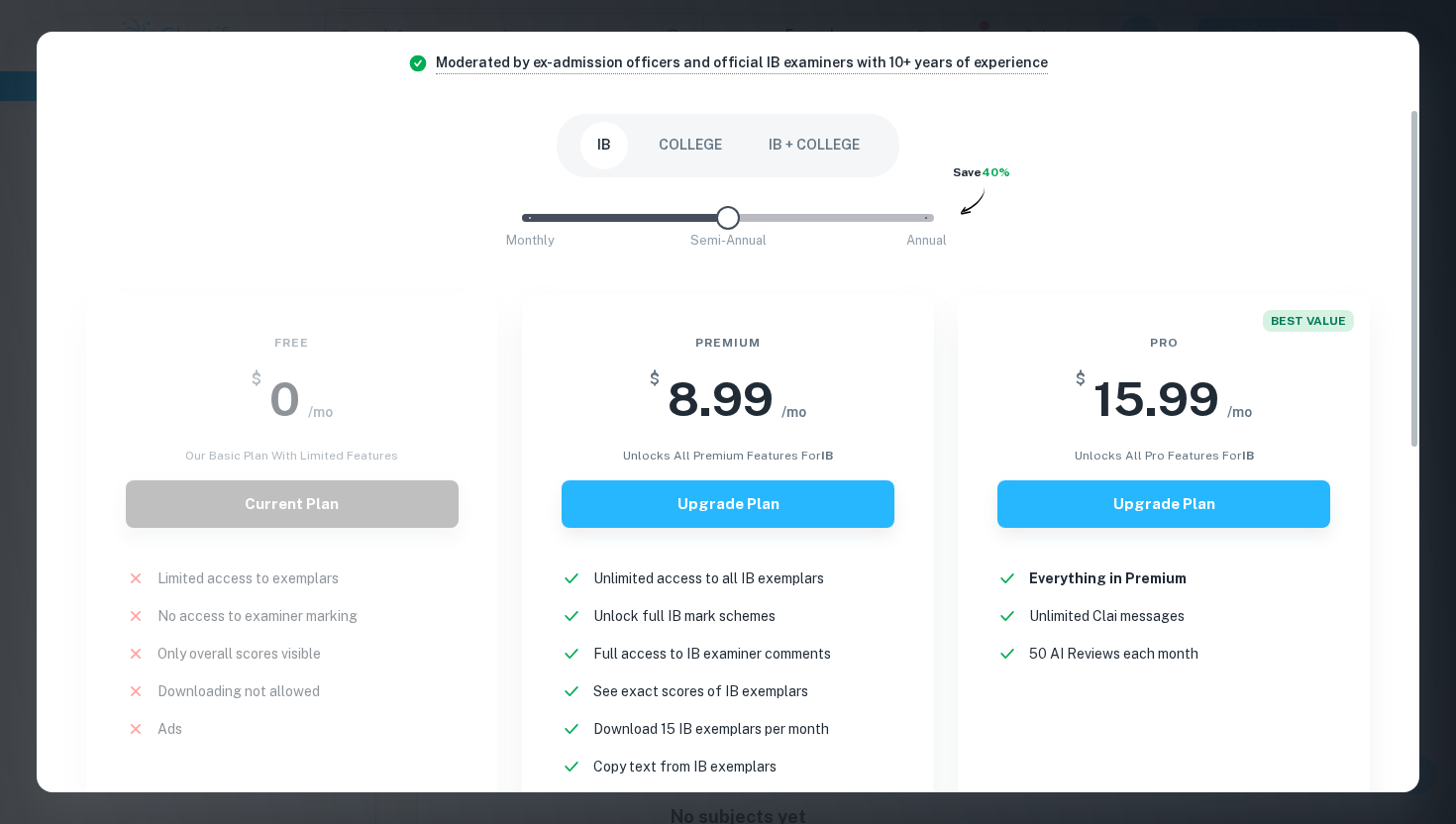 scroll, scrollTop: 184, scrollLeft: 0, axis: vertical 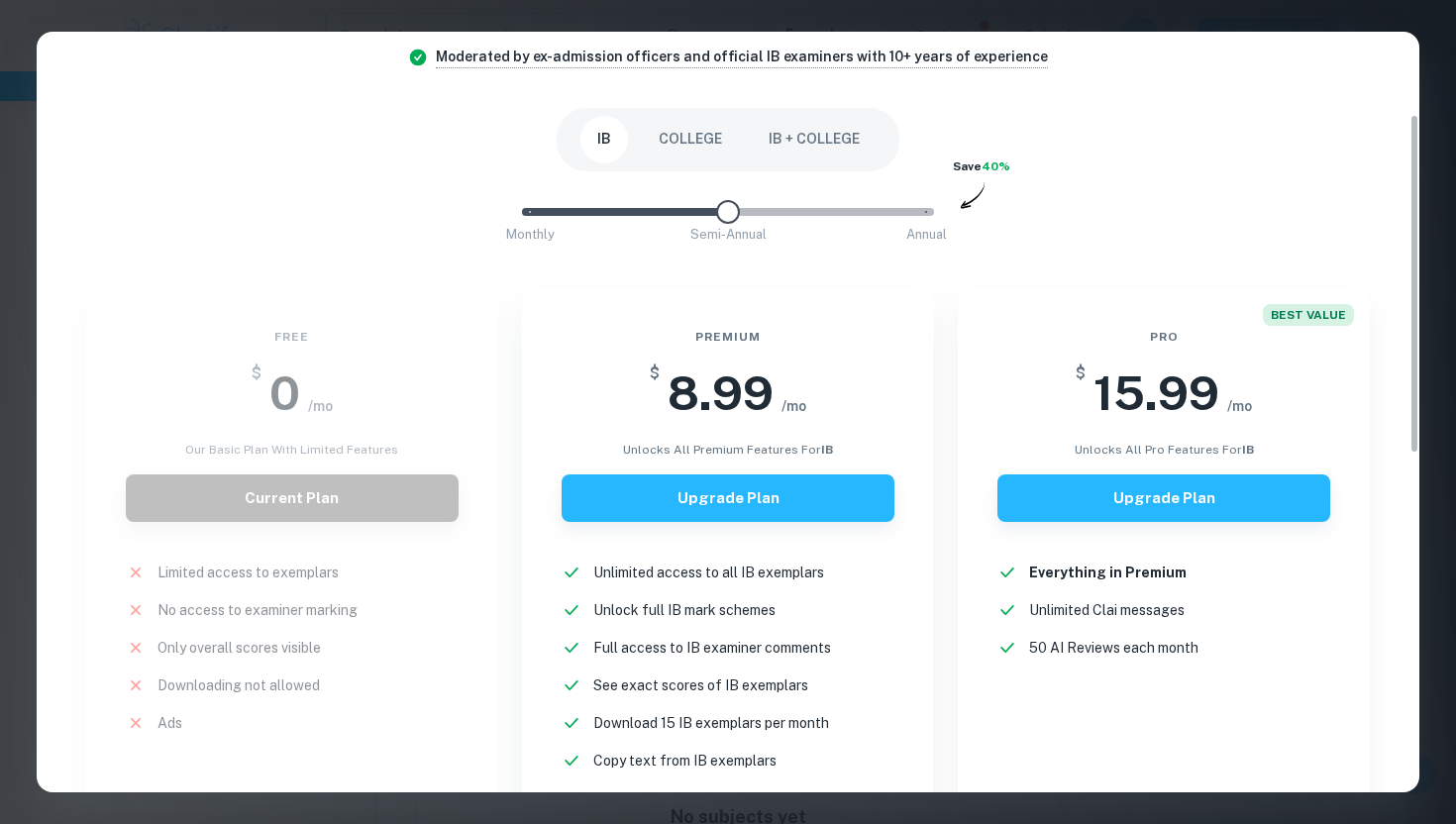 click on "Monthly Semi-Annual Annual Save  40%" at bounding box center (728, 222) 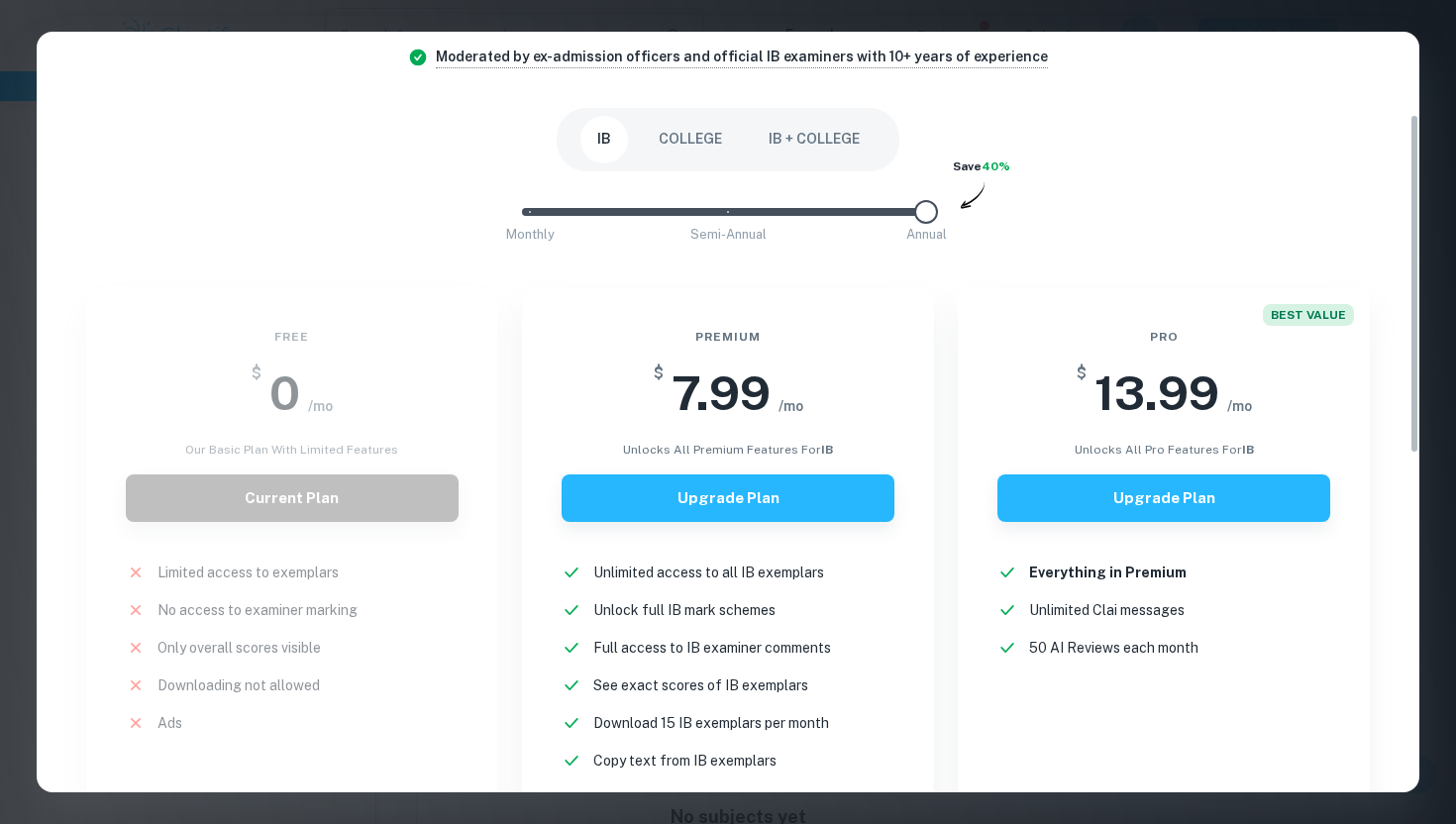 click on "Monthly Semi-Annual Annual" at bounding box center (728, 212) 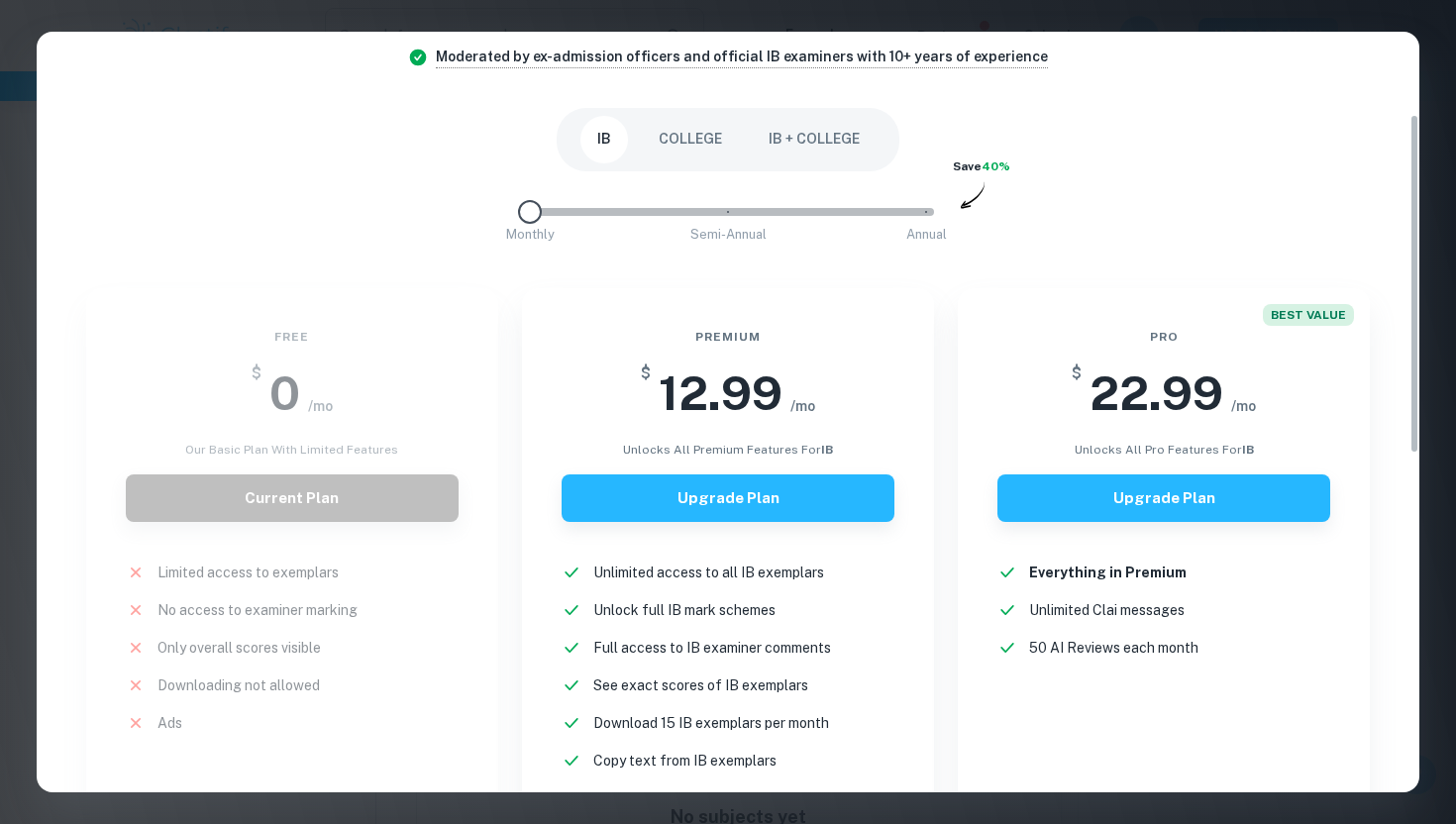click on "Monthly Semi-Annual Annual" at bounding box center [728, 212] 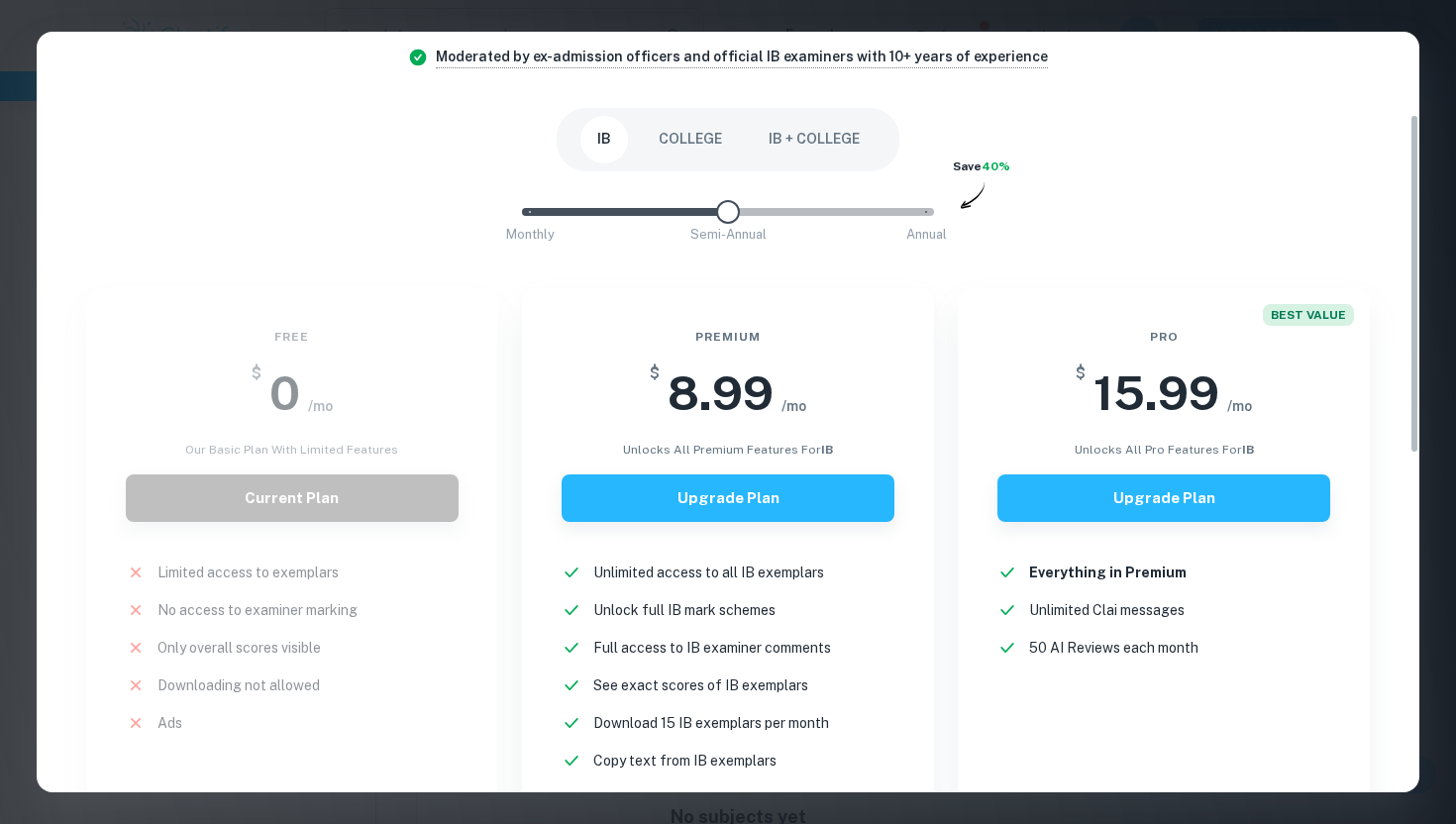 click at bounding box center (728, 212) 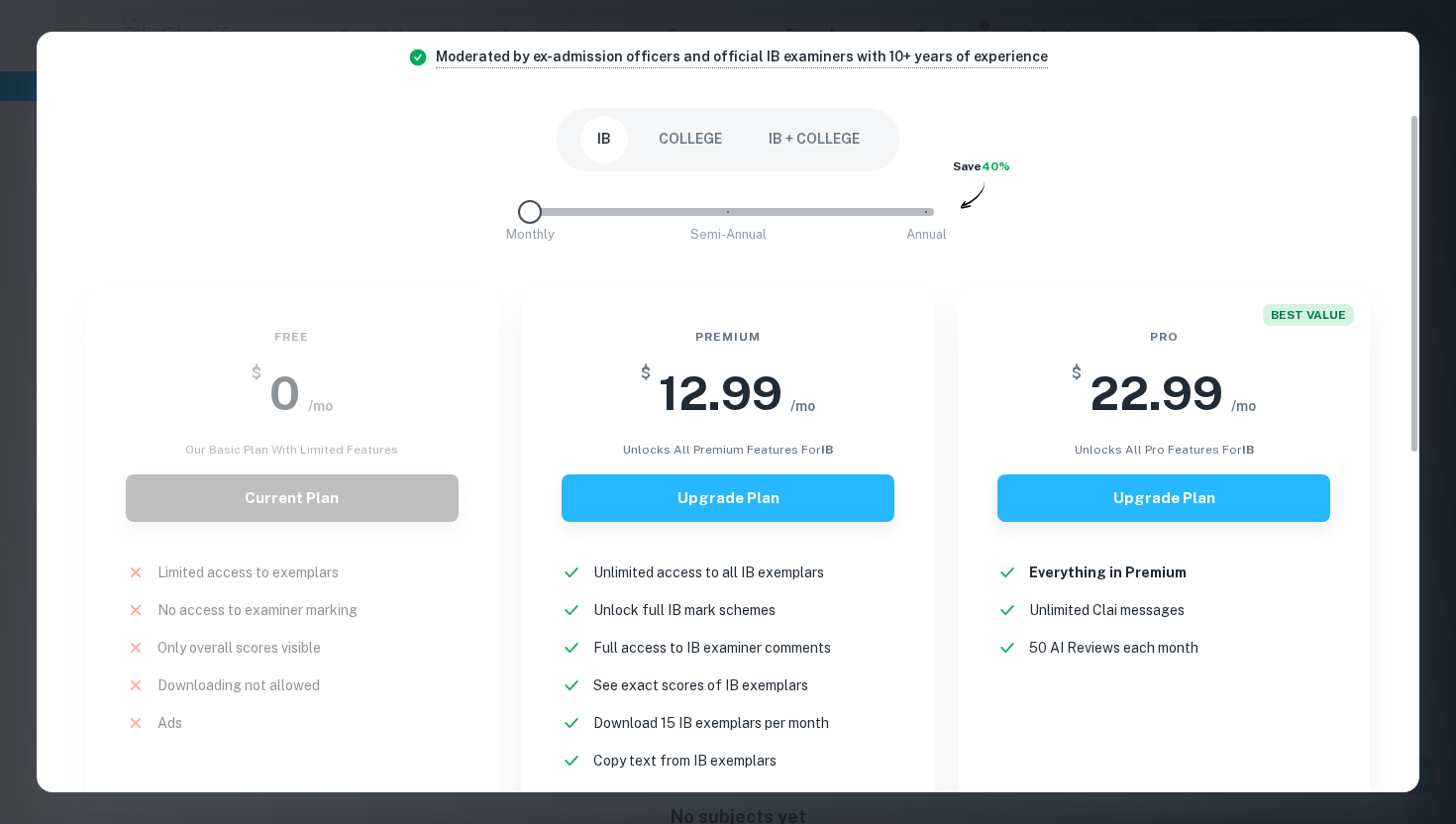 drag, startPoint x: 738, startPoint y: 209, endPoint x: 609, endPoint y: 221, distance: 129.55694 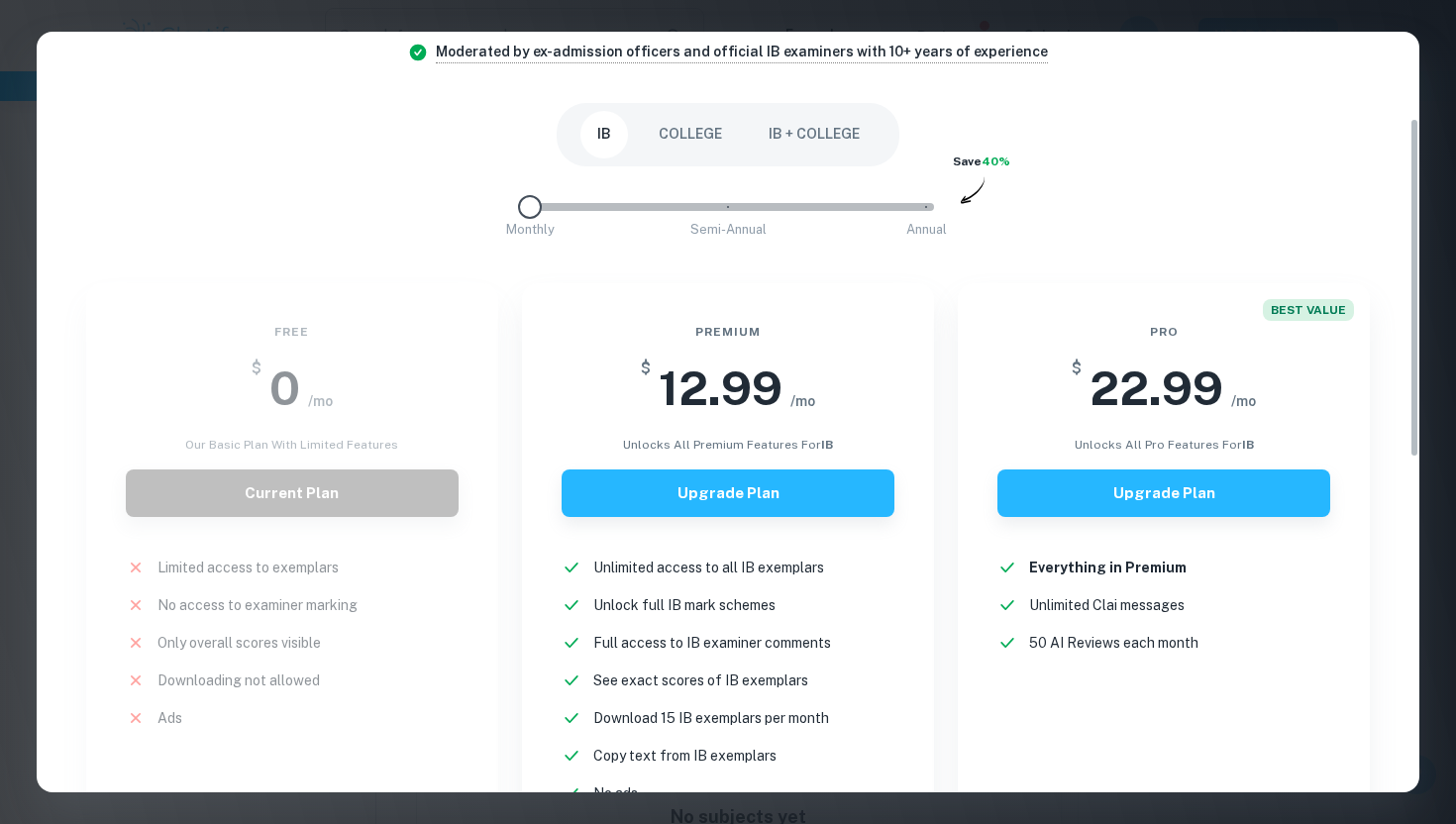 scroll, scrollTop: 110, scrollLeft: 0, axis: vertical 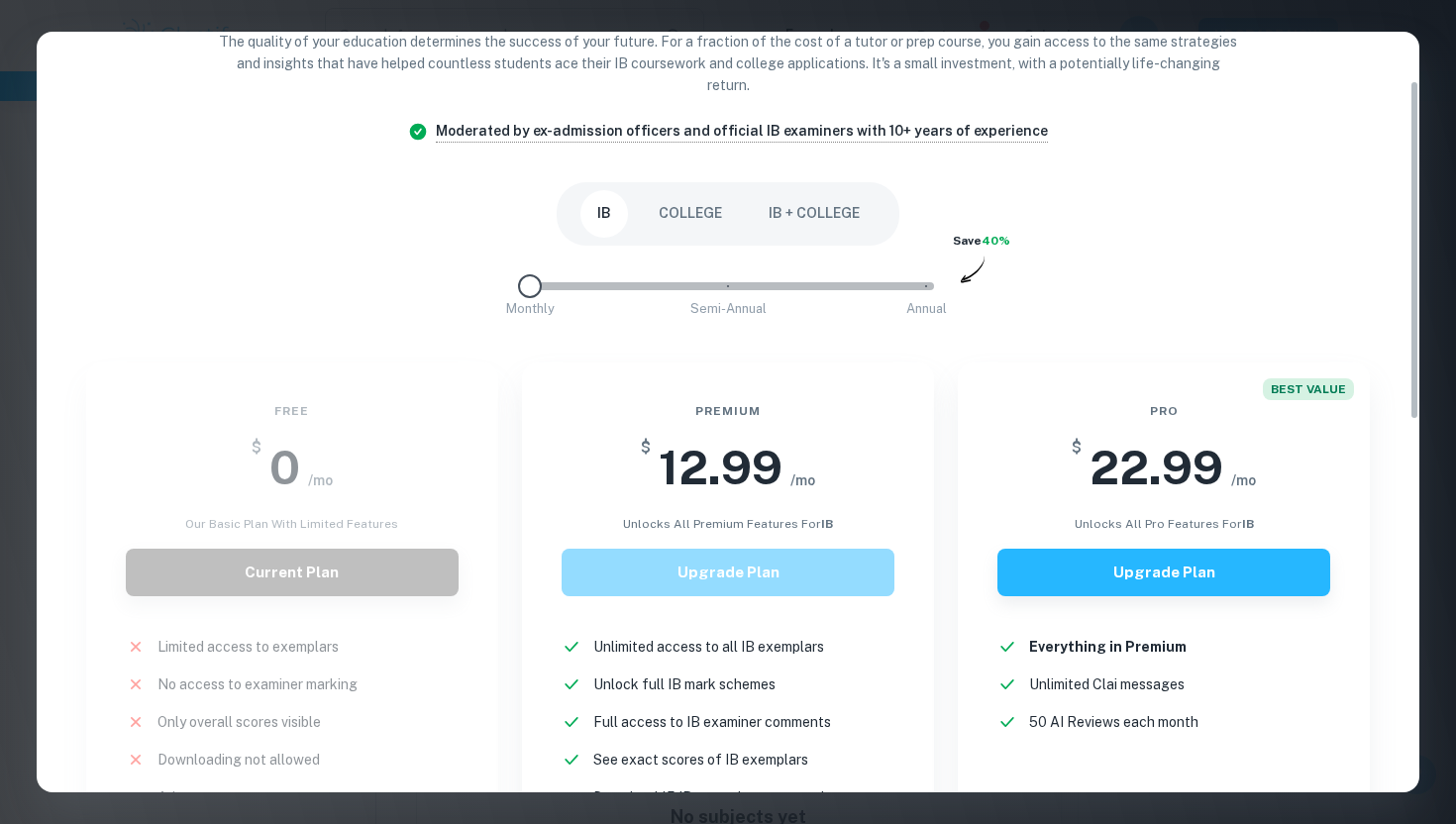 click on "Upgrade Plan" at bounding box center [728, 572] 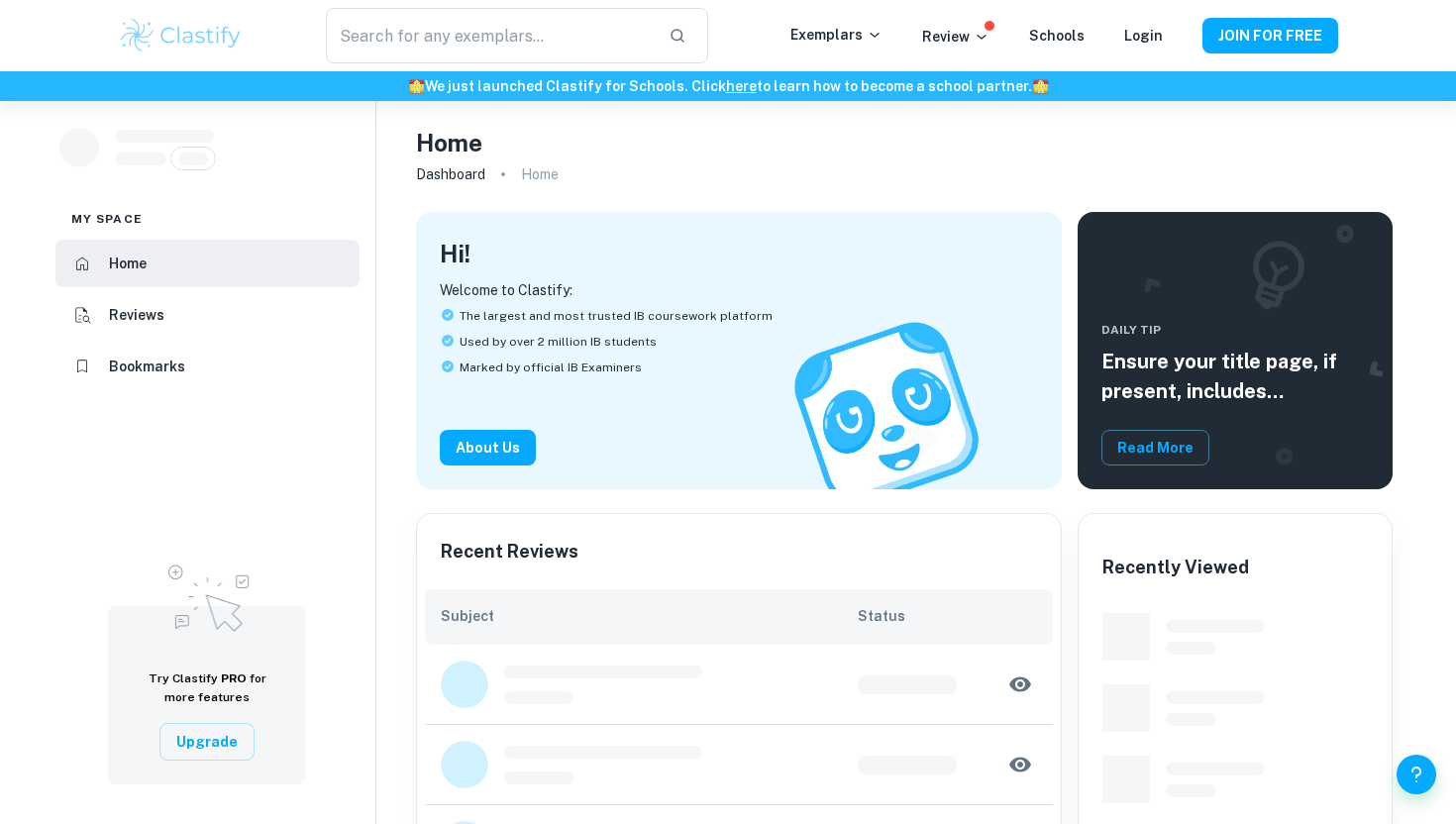 scroll, scrollTop: 0, scrollLeft: 0, axis: both 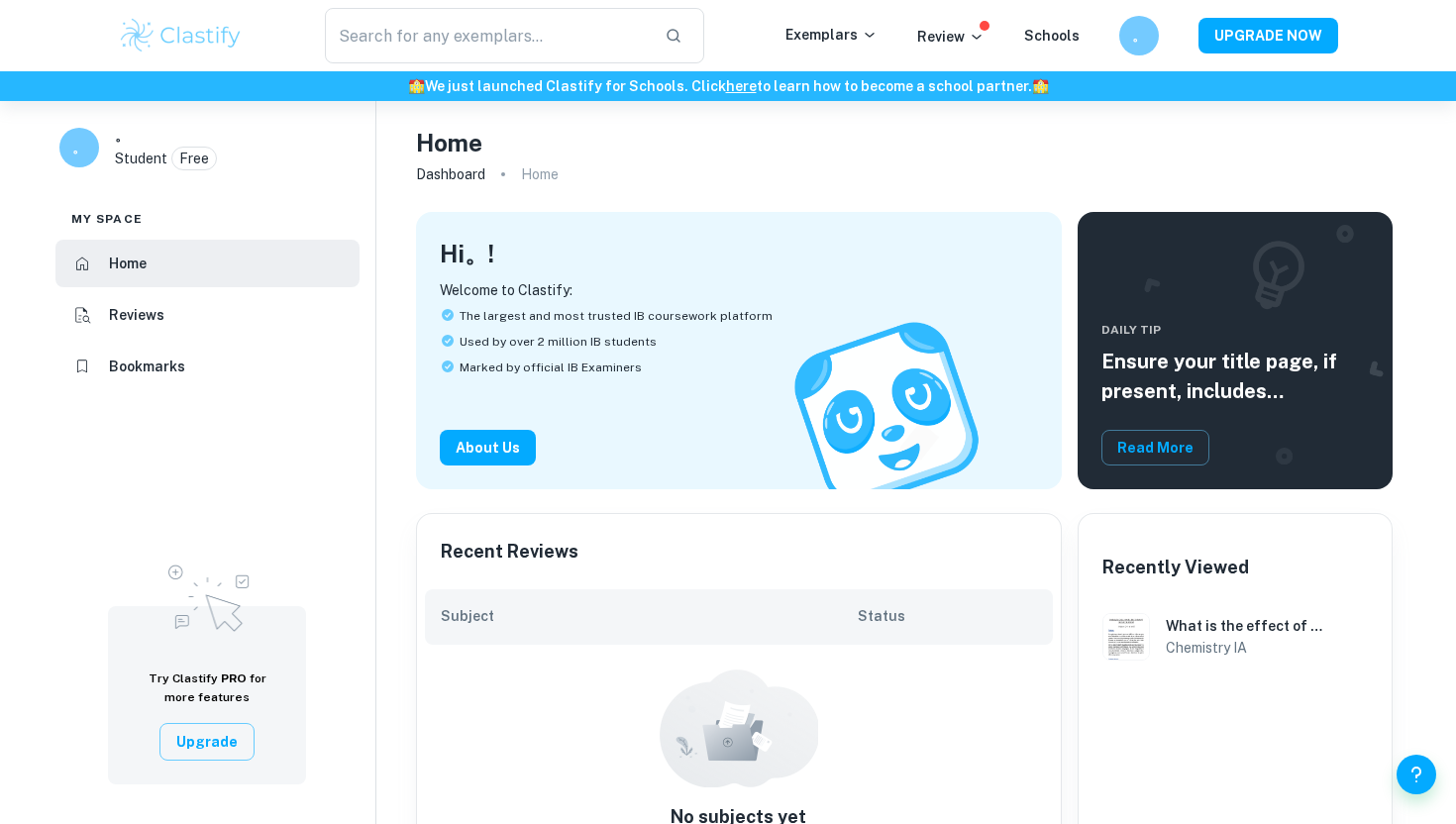 click on "Upgrade" at bounding box center [207, 742] 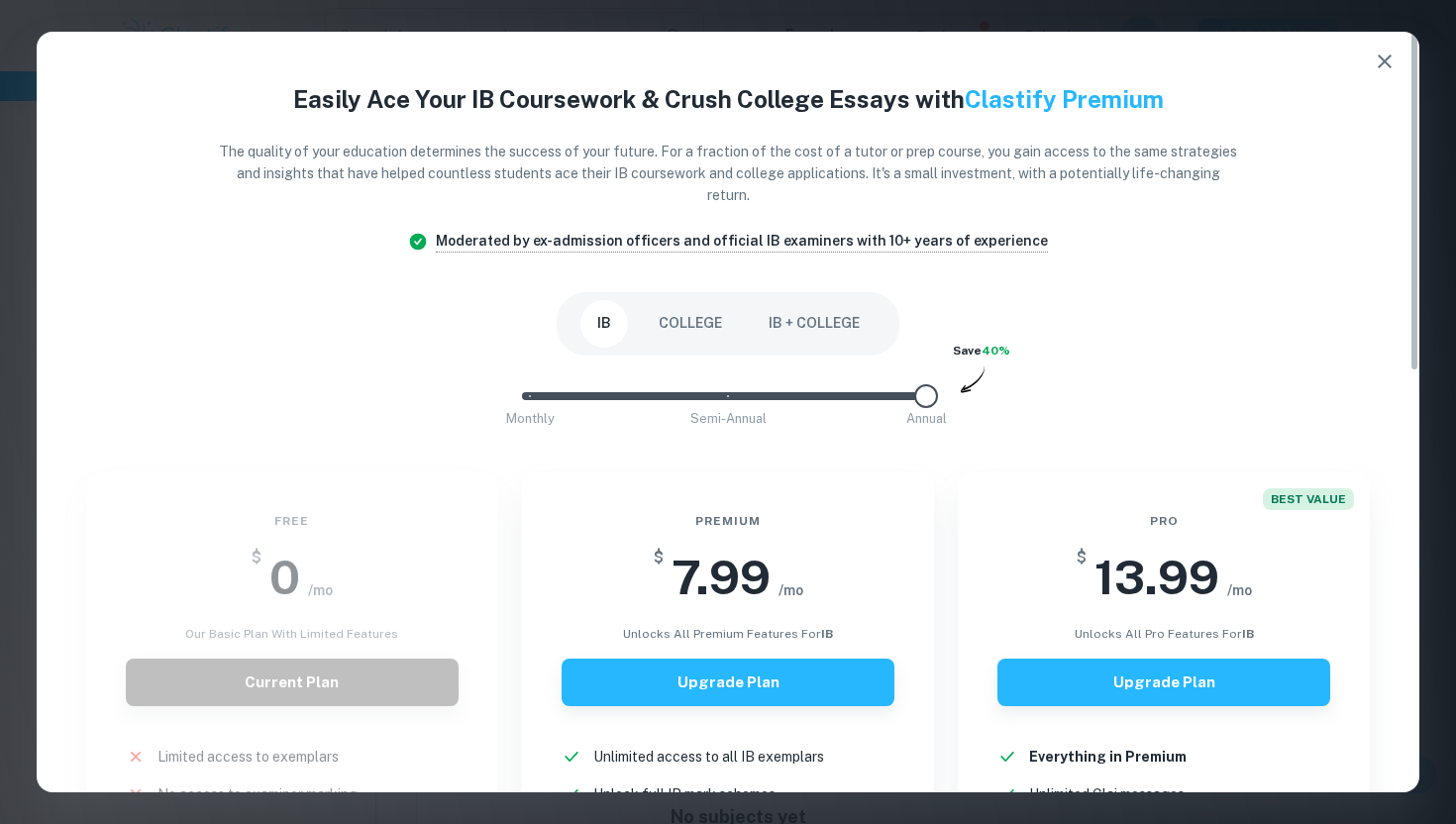 click on "Monthly Semi-Annual Annual" at bounding box center (728, 396) 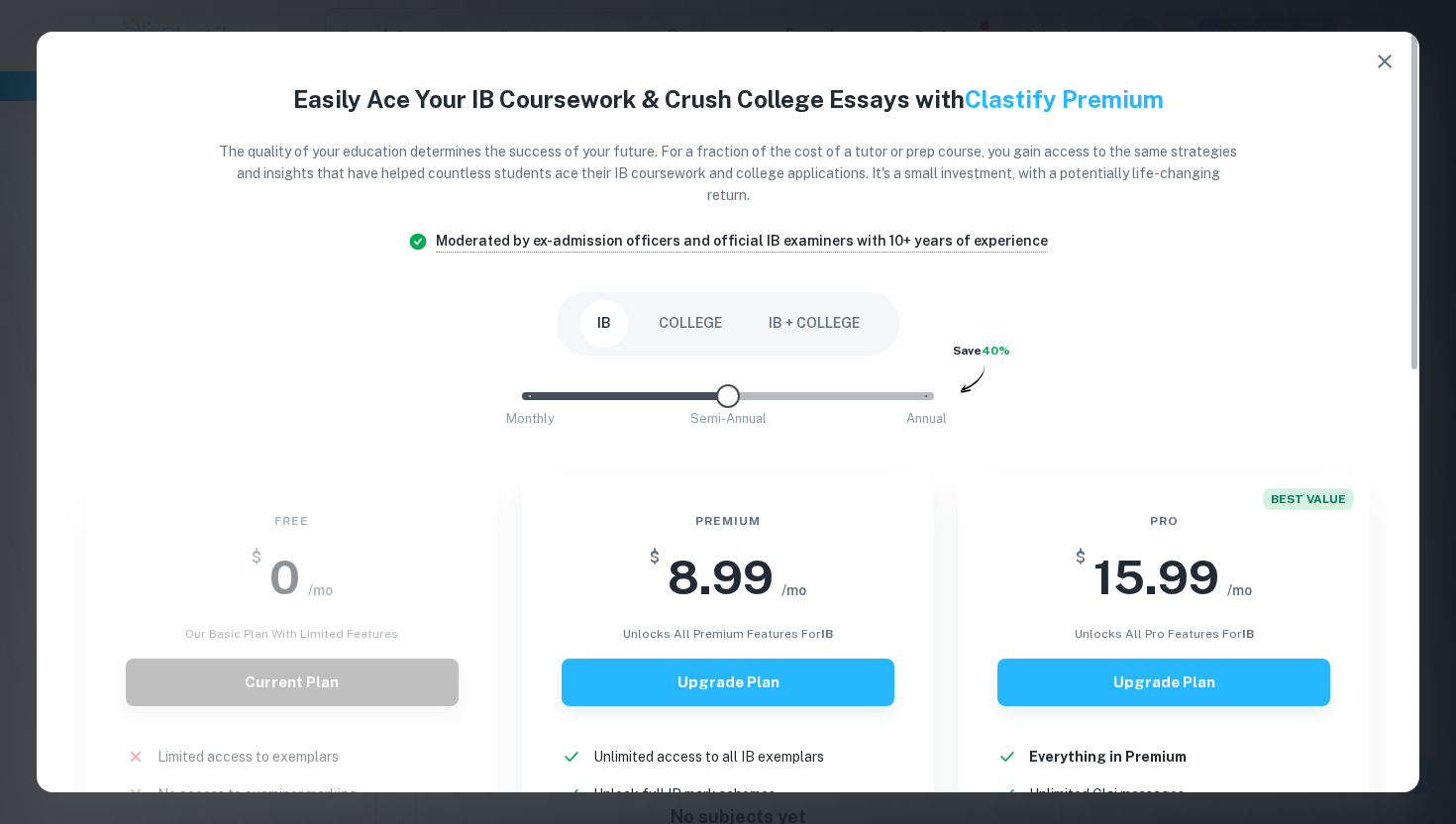 click on "Monthly Semi-Annual Annual Save  40%" at bounding box center (728, 406) 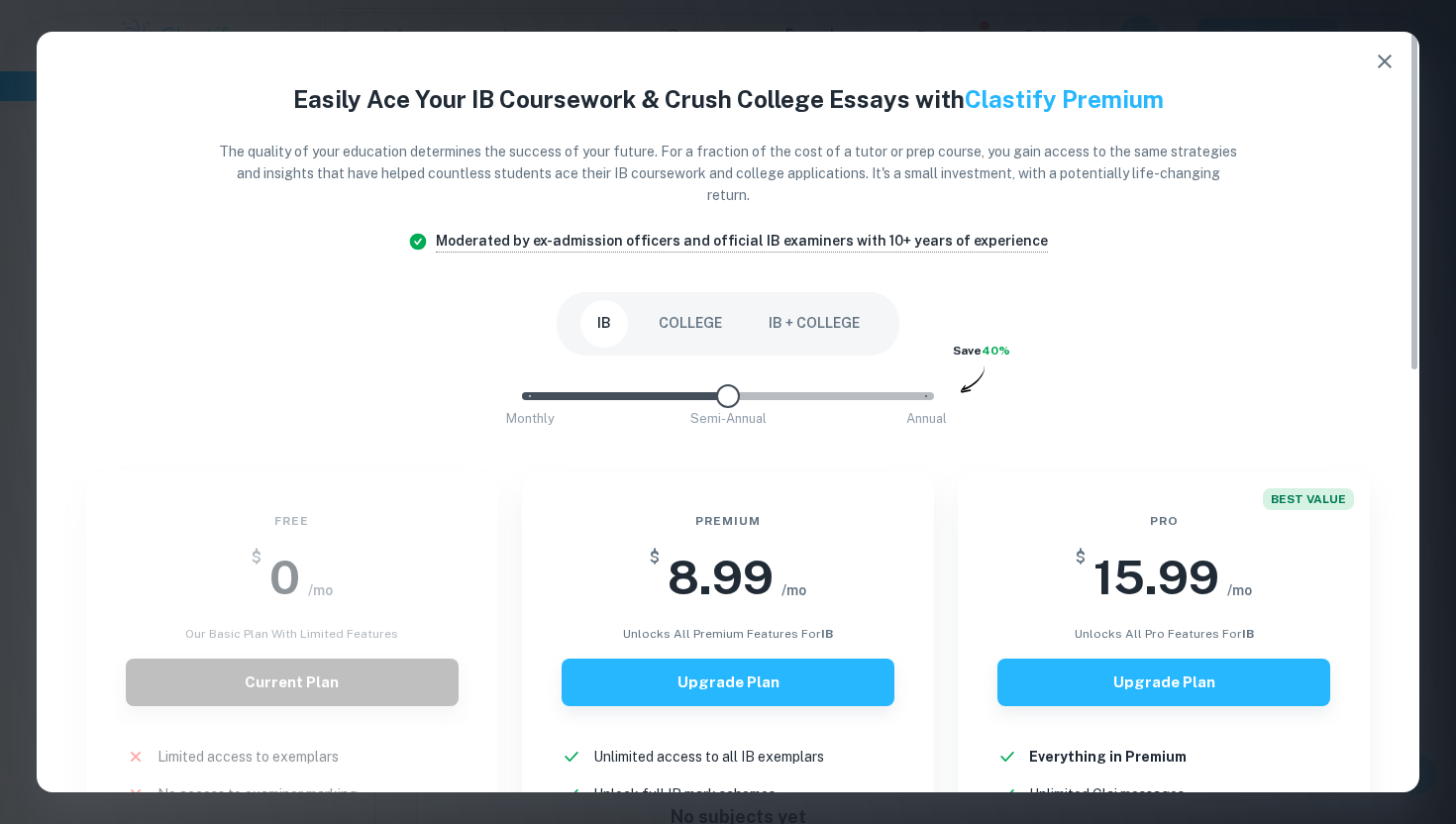 click on "Monthly Semi-Annual Annual" at bounding box center (728, 396) 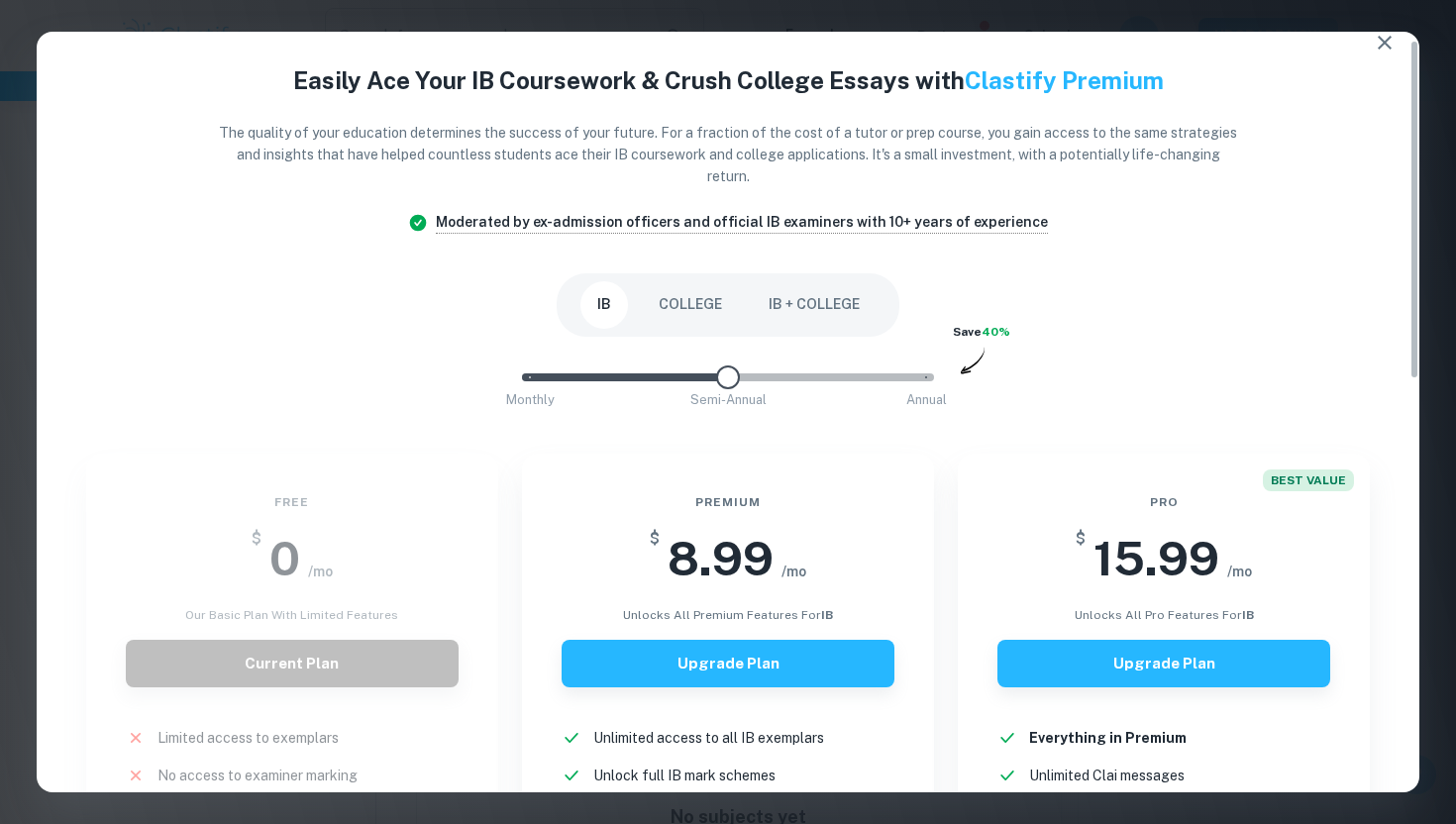scroll, scrollTop: 26, scrollLeft: 0, axis: vertical 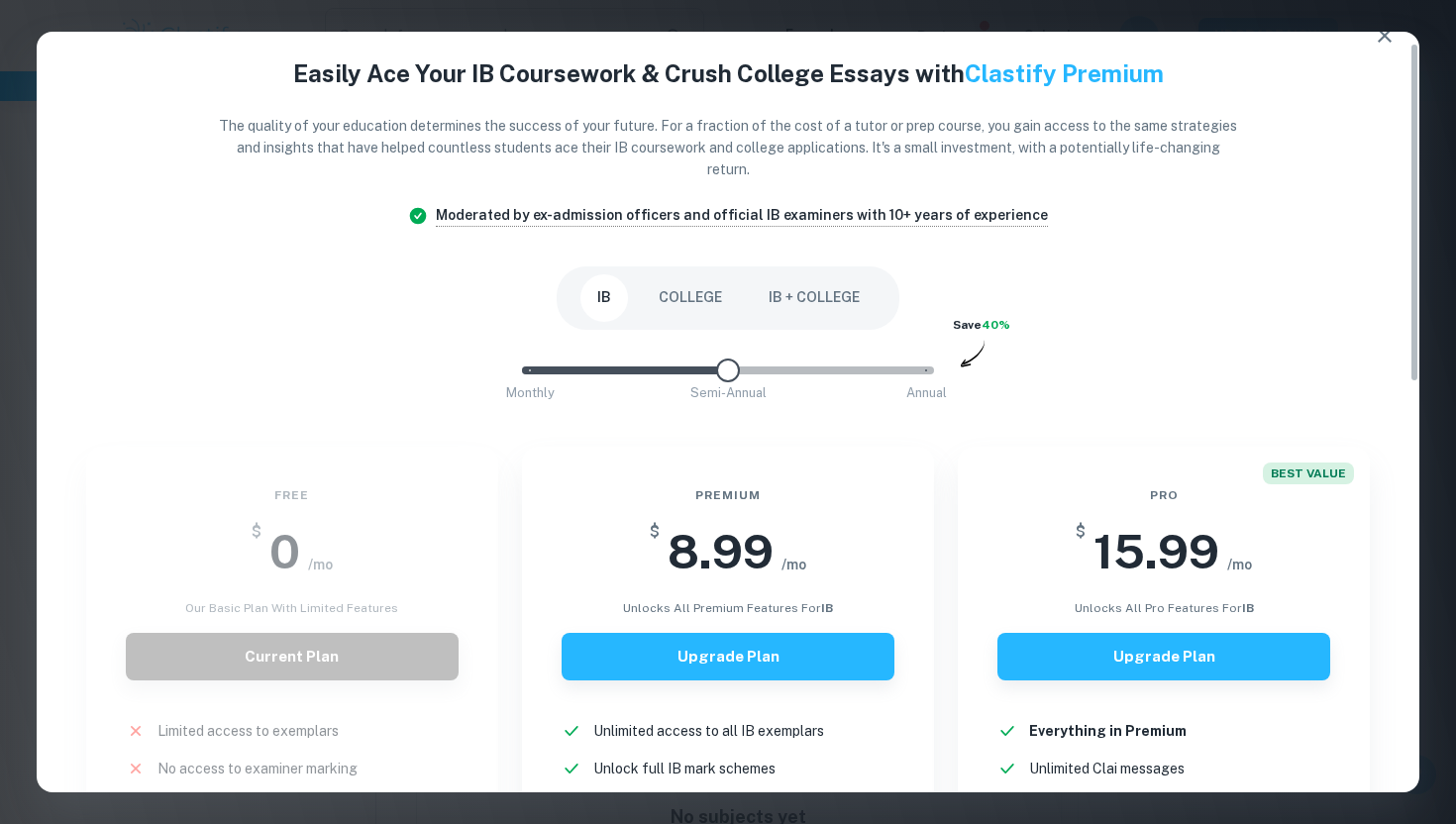 click at bounding box center (728, 370) 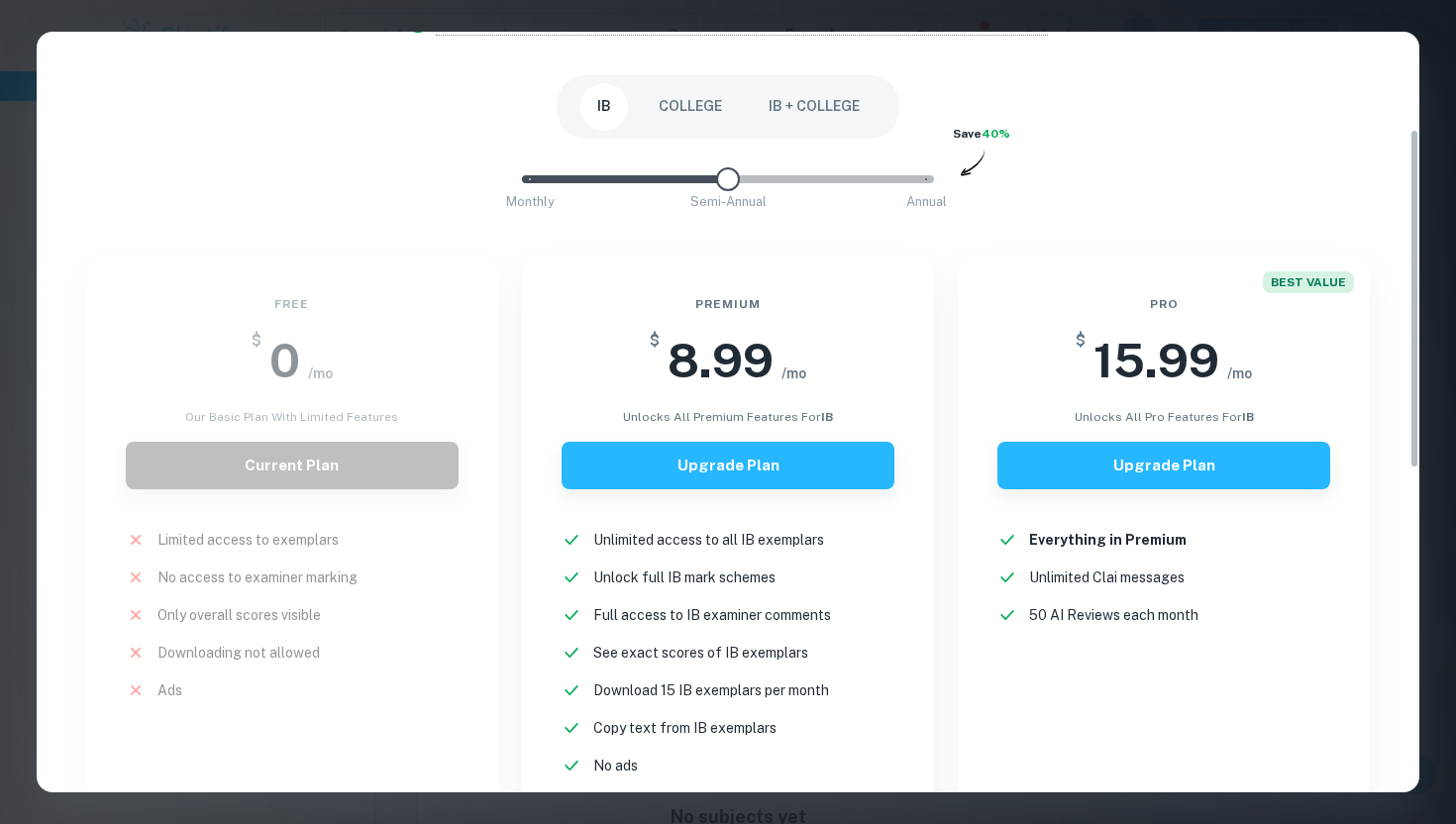 scroll, scrollTop: 219, scrollLeft: 0, axis: vertical 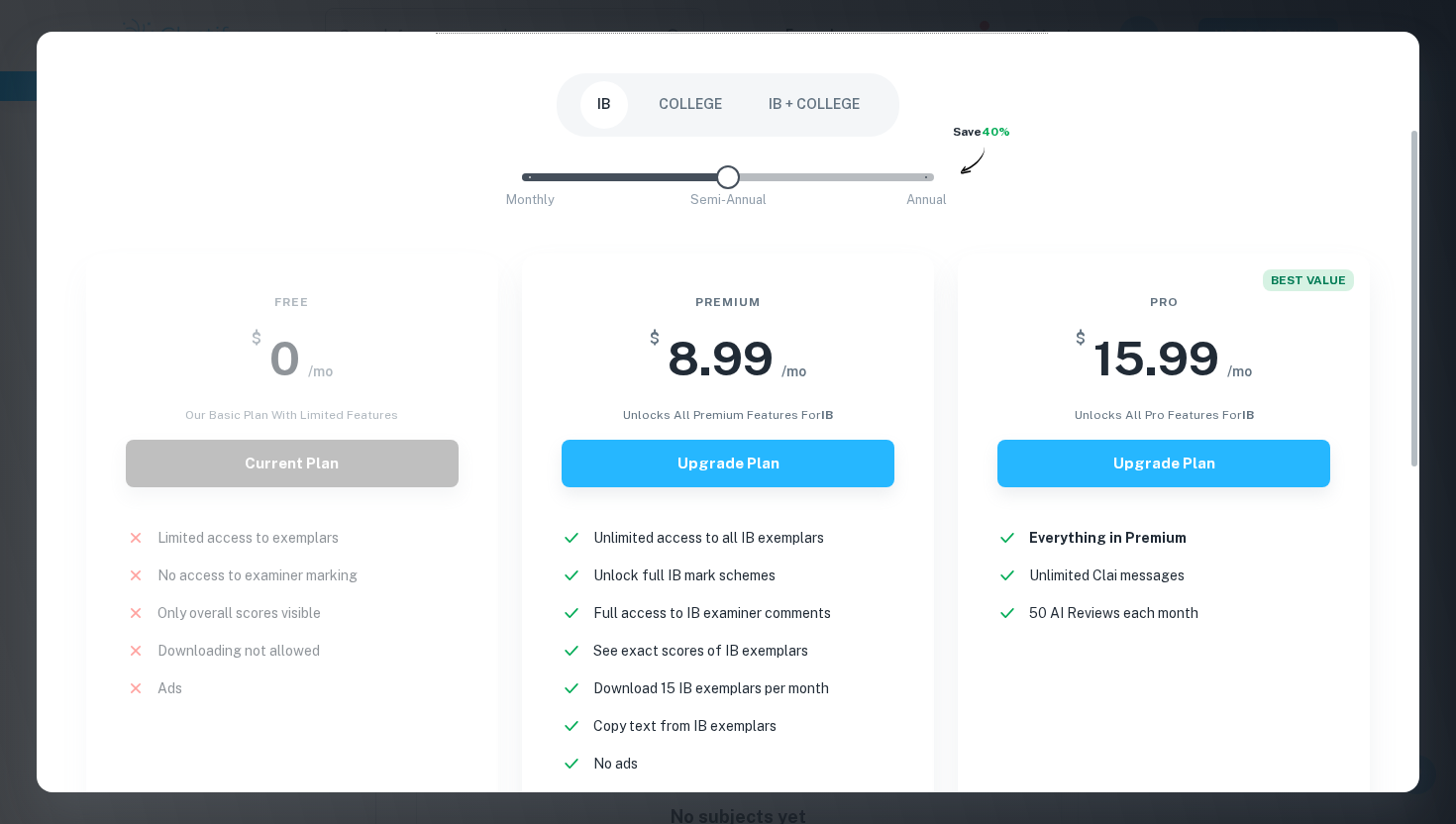 click on "Monthly Semi-Annual Annual Save  40%" at bounding box center (728, 187) 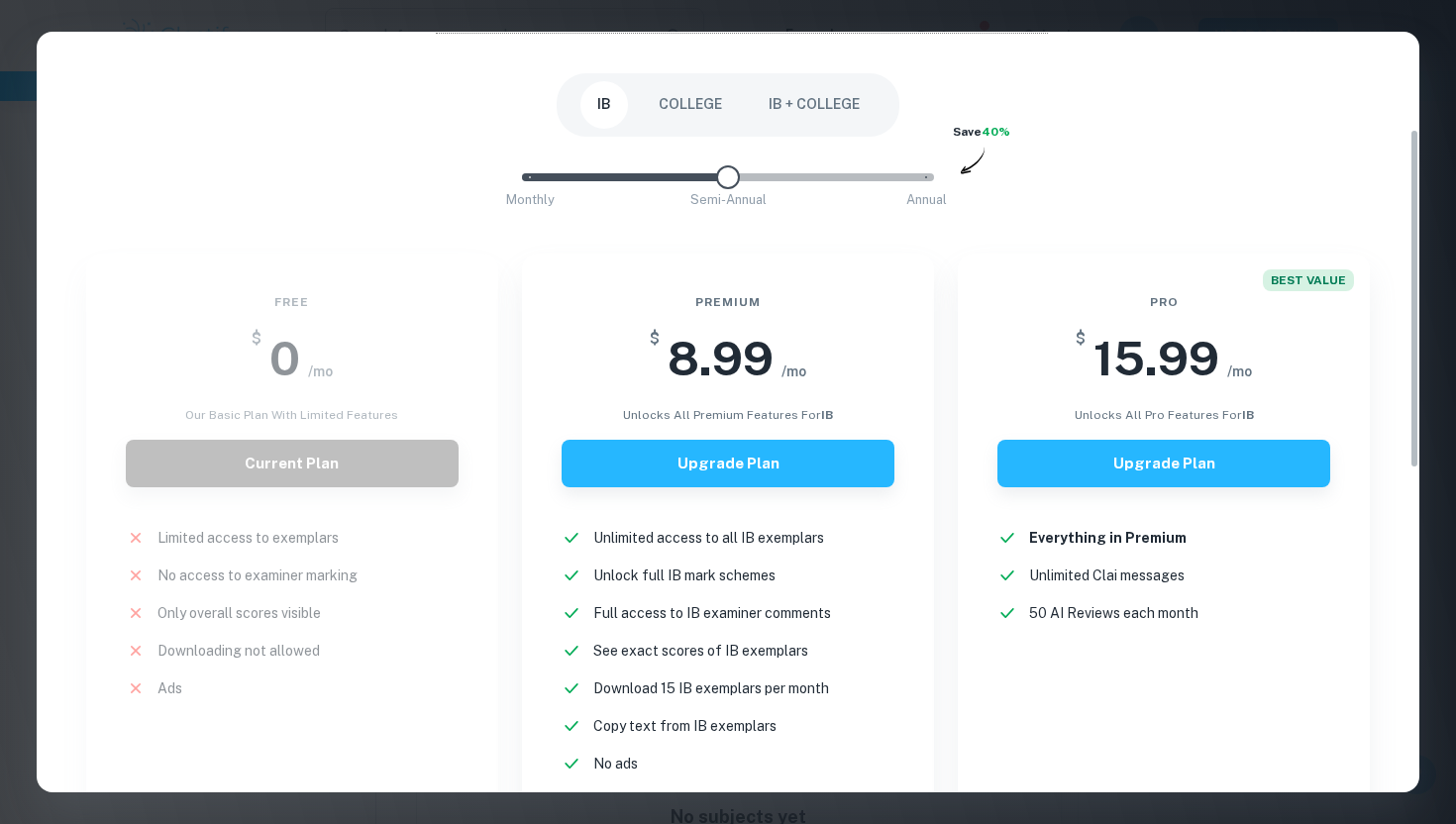 click on "Semi-Annual" at bounding box center [728, 200] 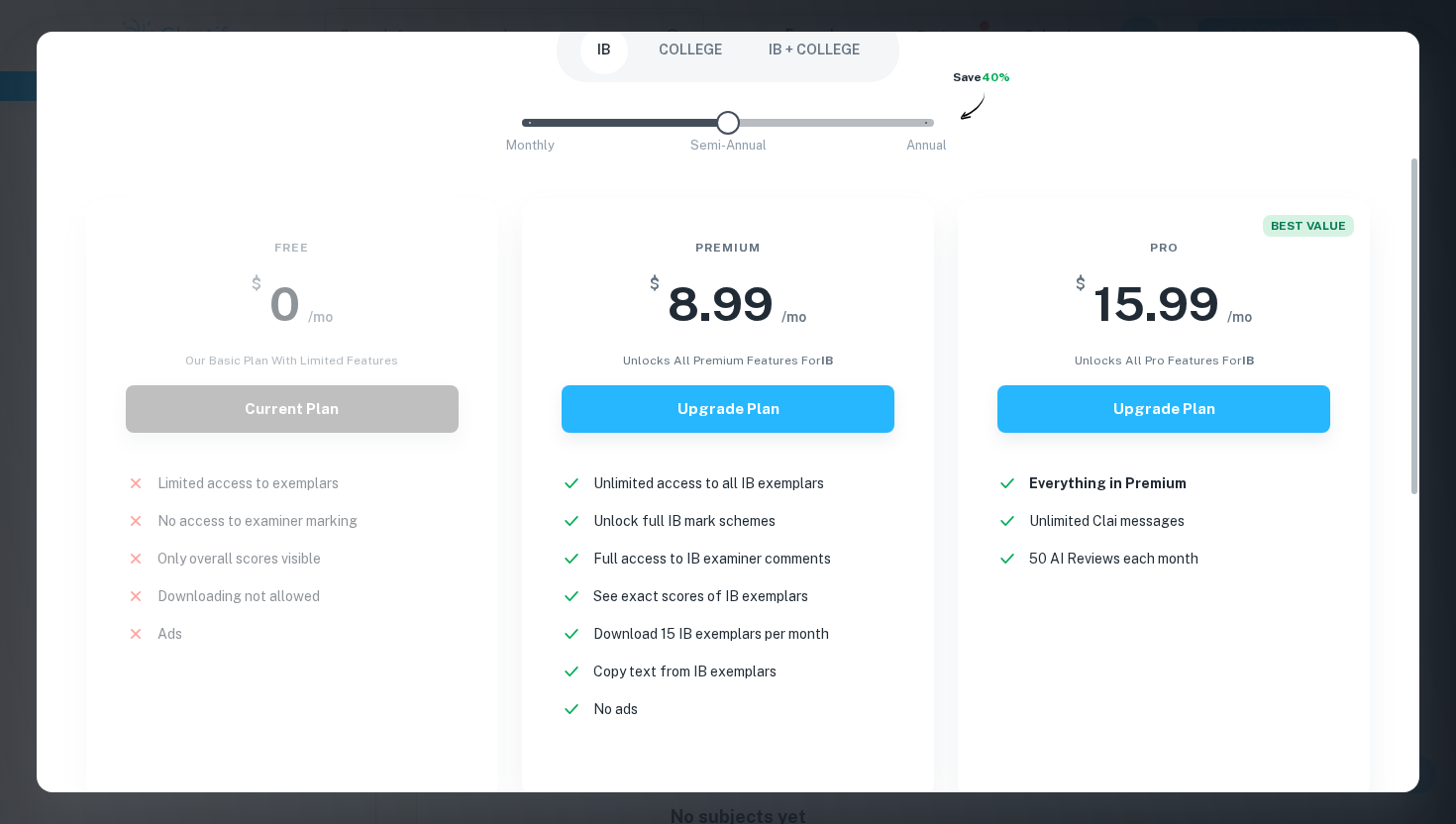 scroll, scrollTop: 283, scrollLeft: 0, axis: vertical 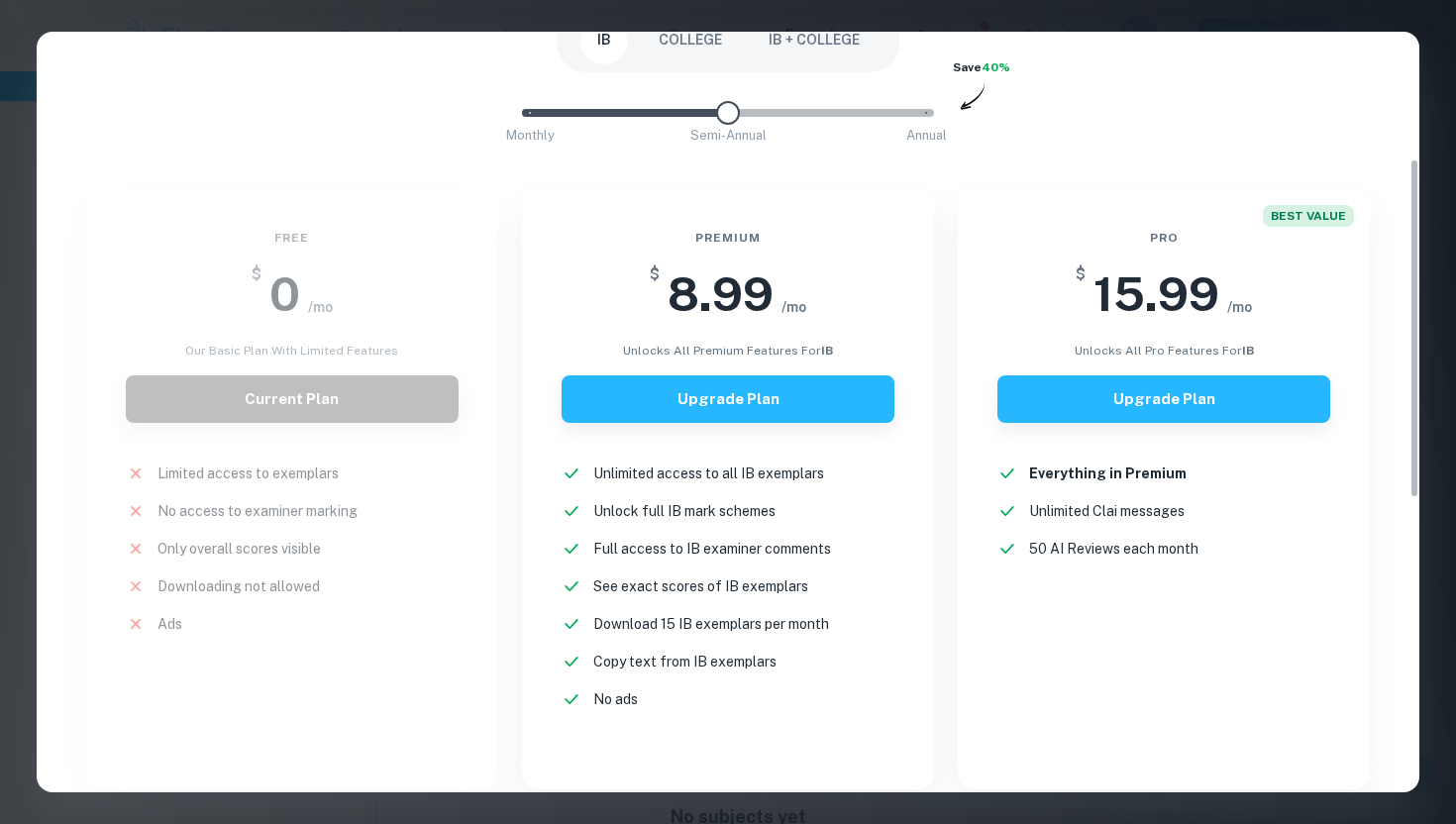 click on "Monthly Semi-Annual Annual Save  40%" at bounding box center [728, 123] 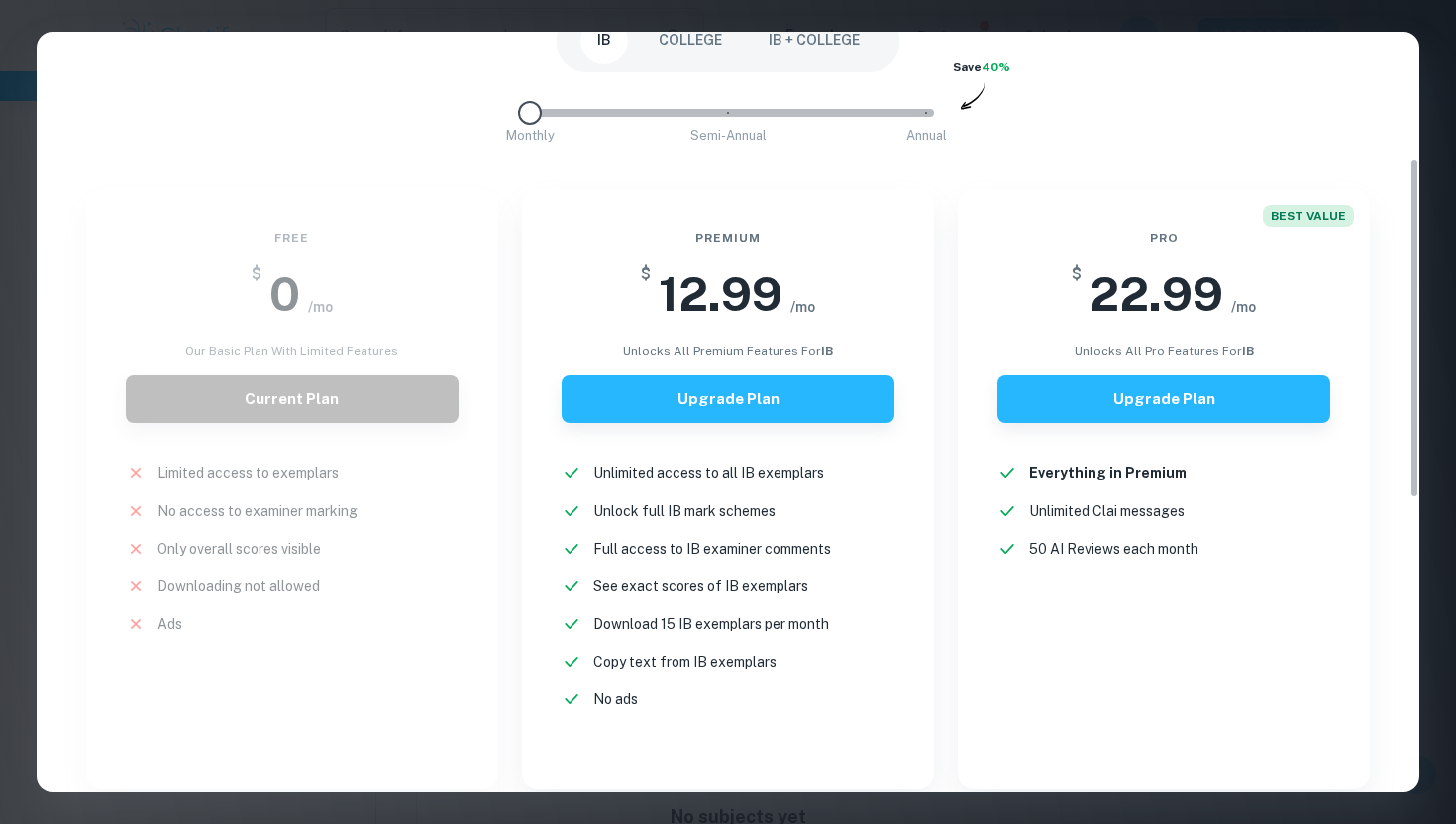 click at bounding box center [522, 113] 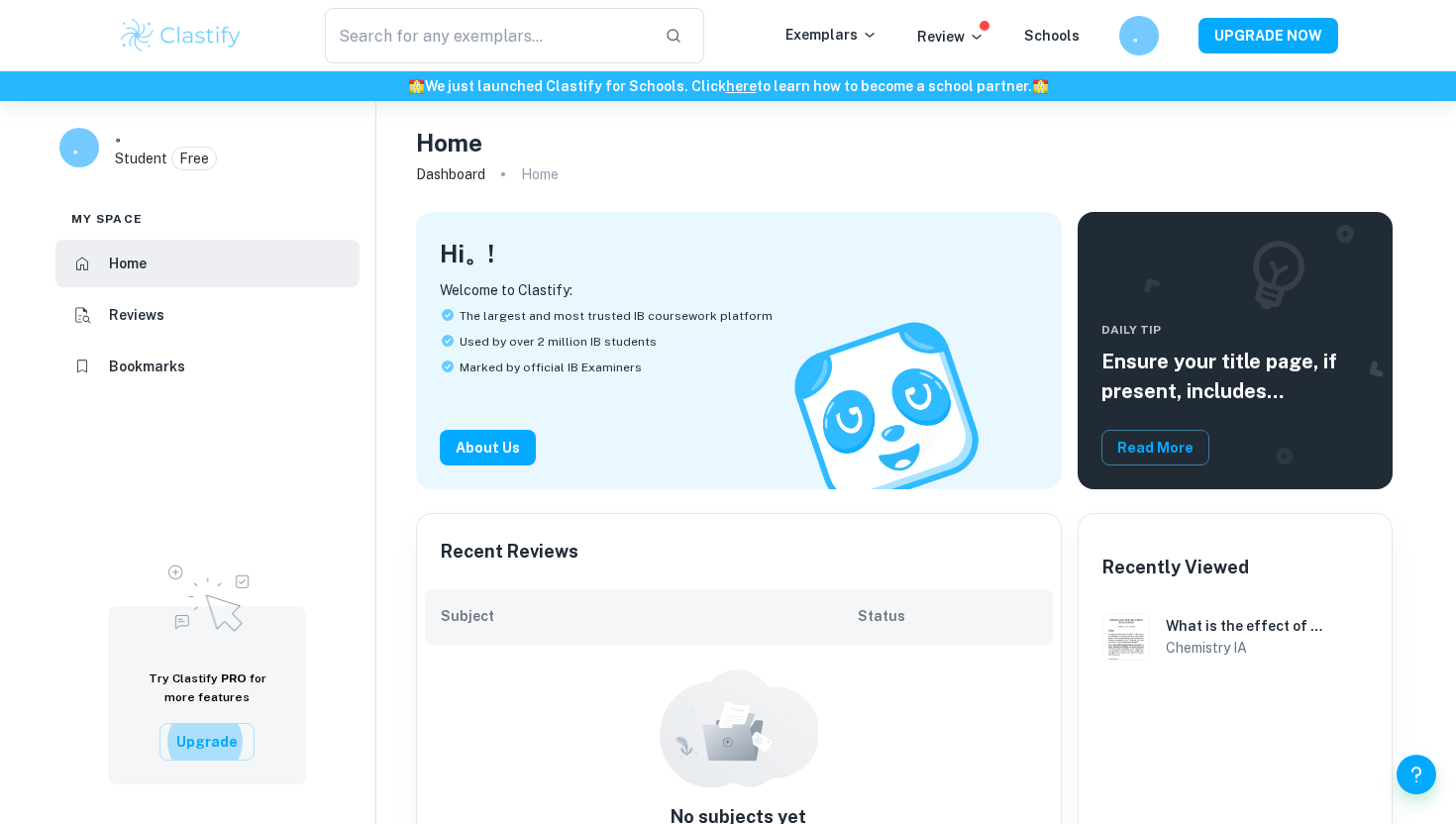 type 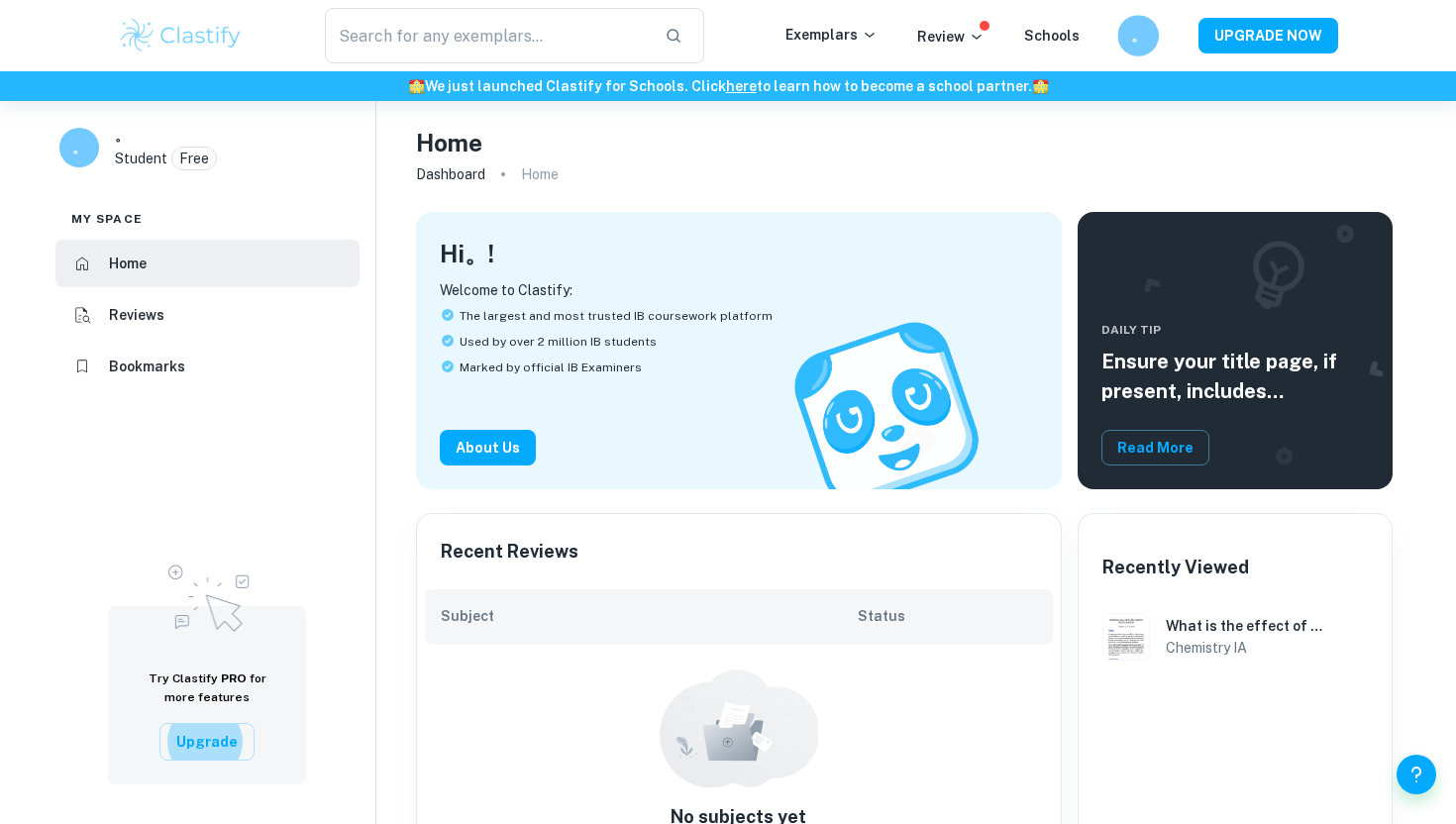 click on "。" at bounding box center [1138, 36] 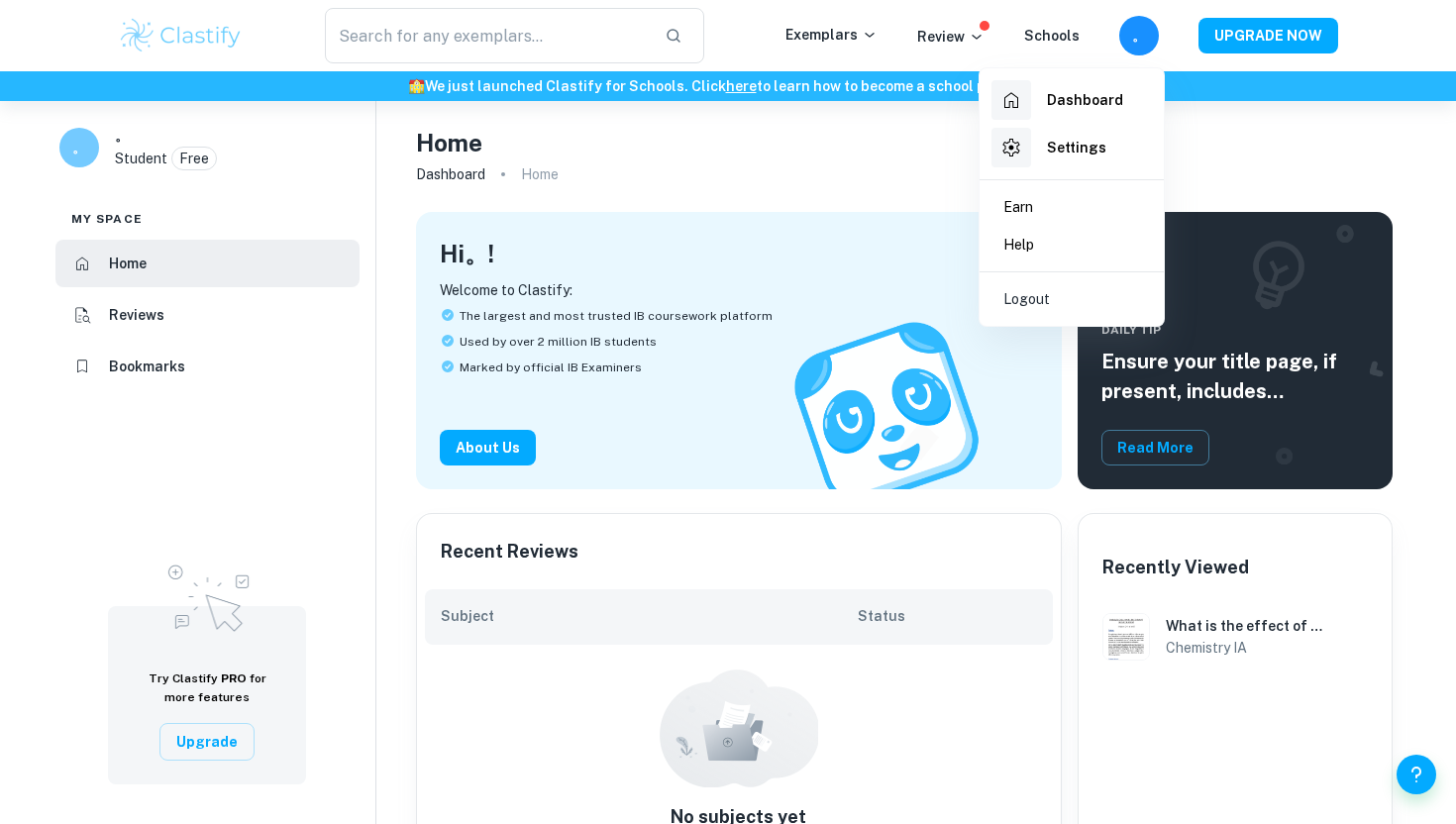 click on "Logout" at bounding box center (1072, 299) 